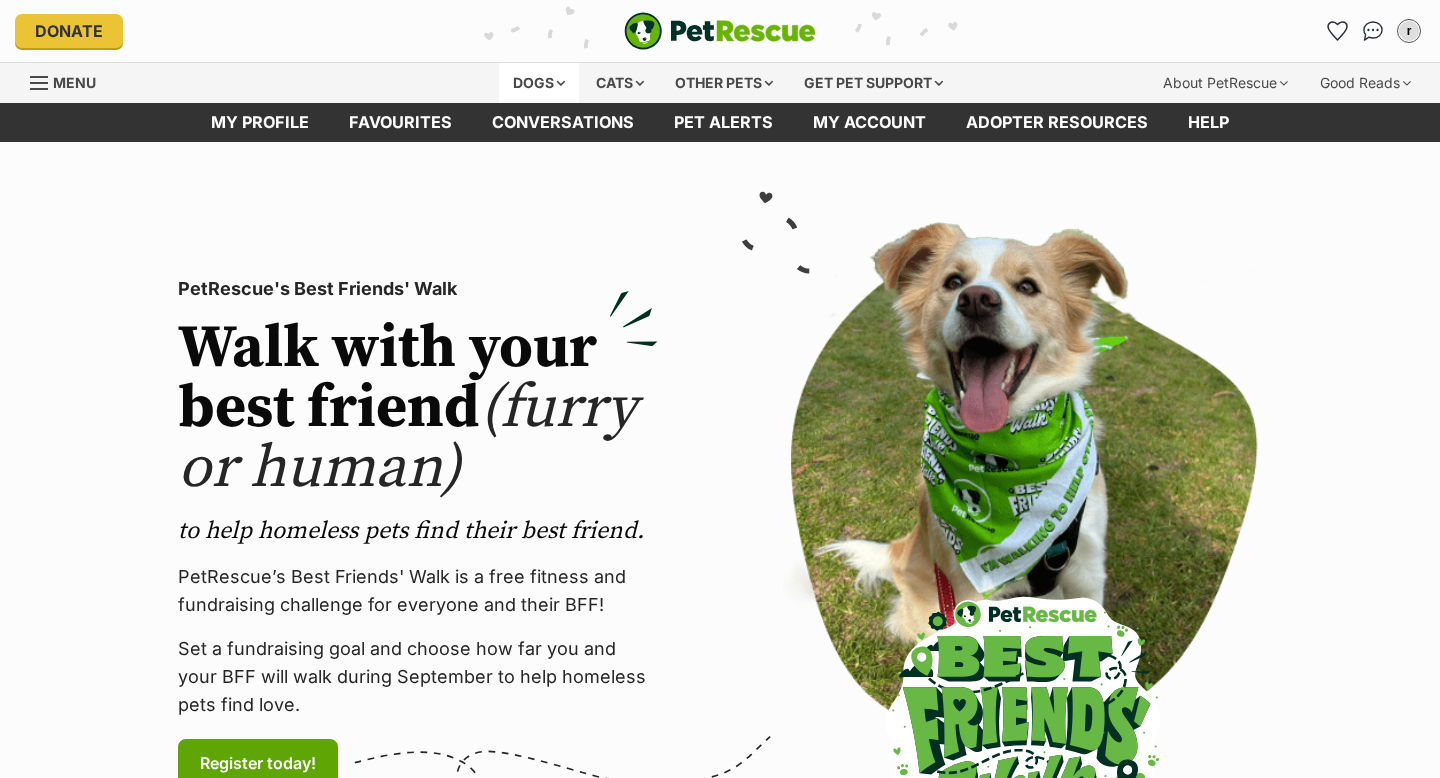 scroll, scrollTop: 0, scrollLeft: 0, axis: both 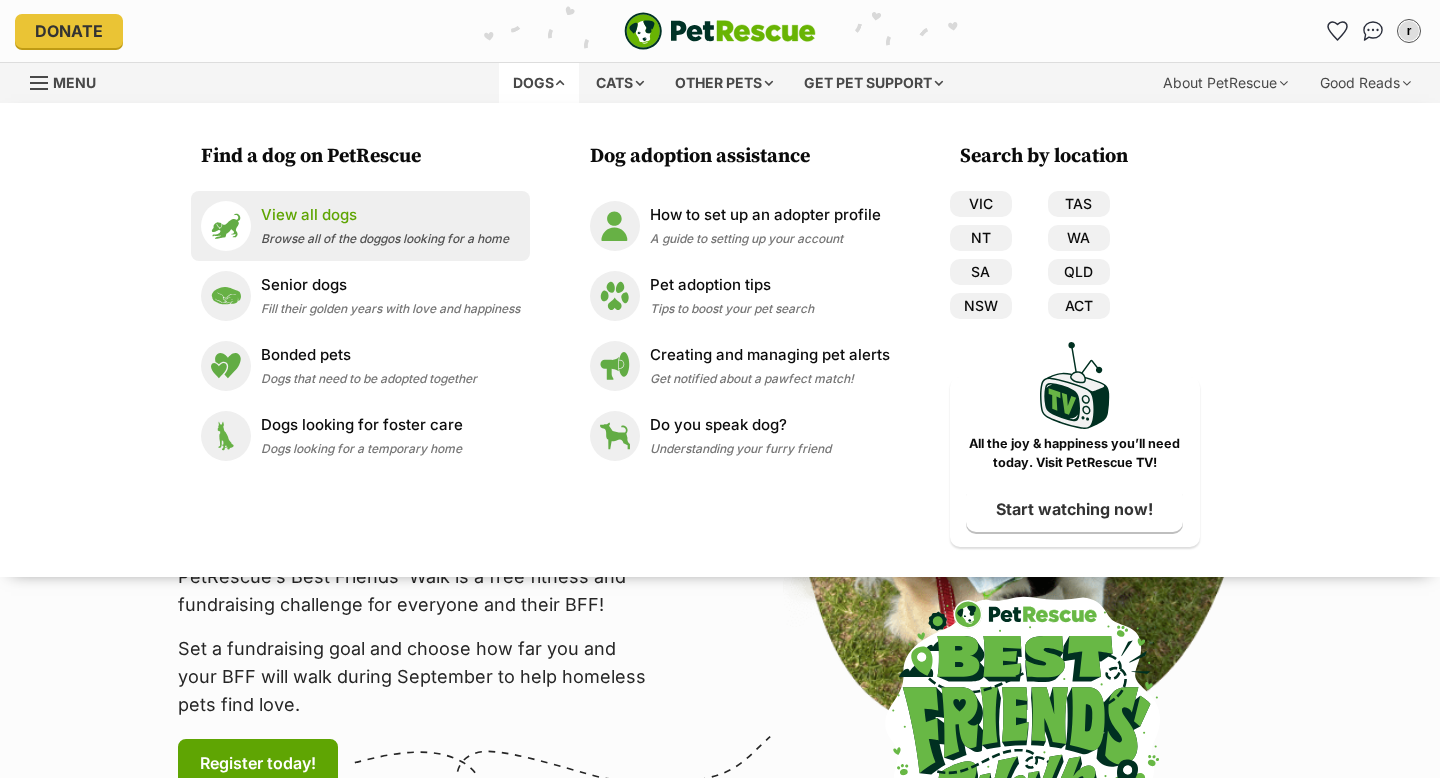 click at bounding box center [226, 226] 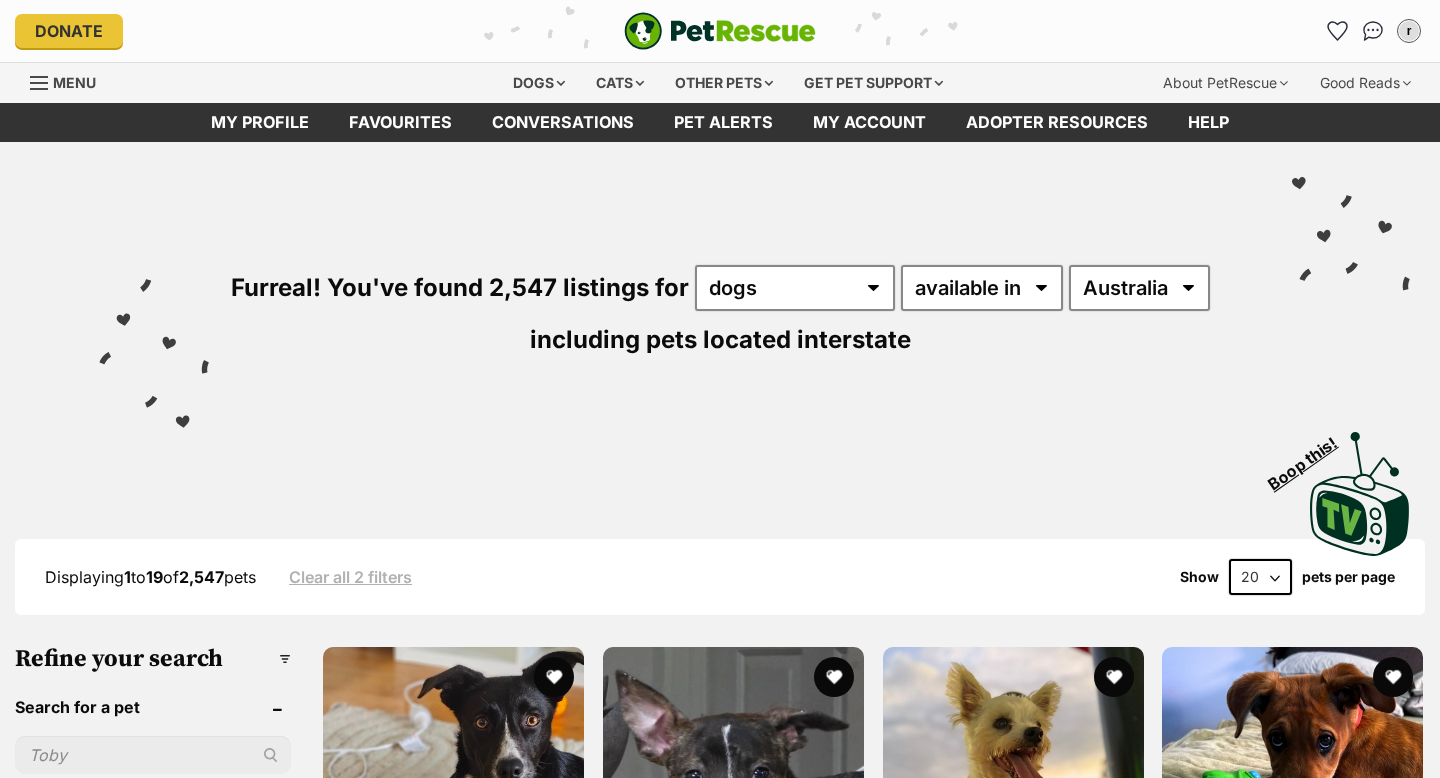 scroll, scrollTop: 0, scrollLeft: 0, axis: both 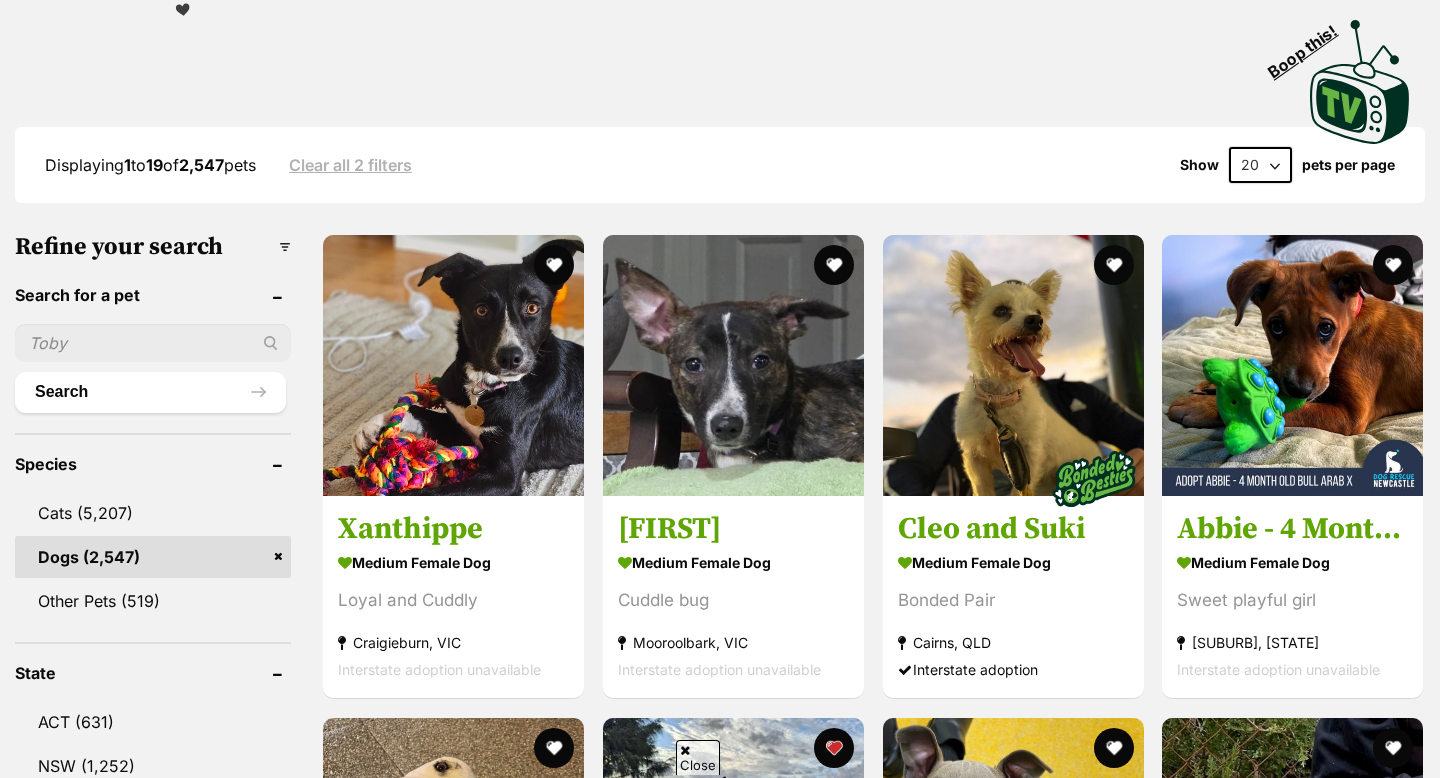 click on "20 40 60" at bounding box center (1260, 165) 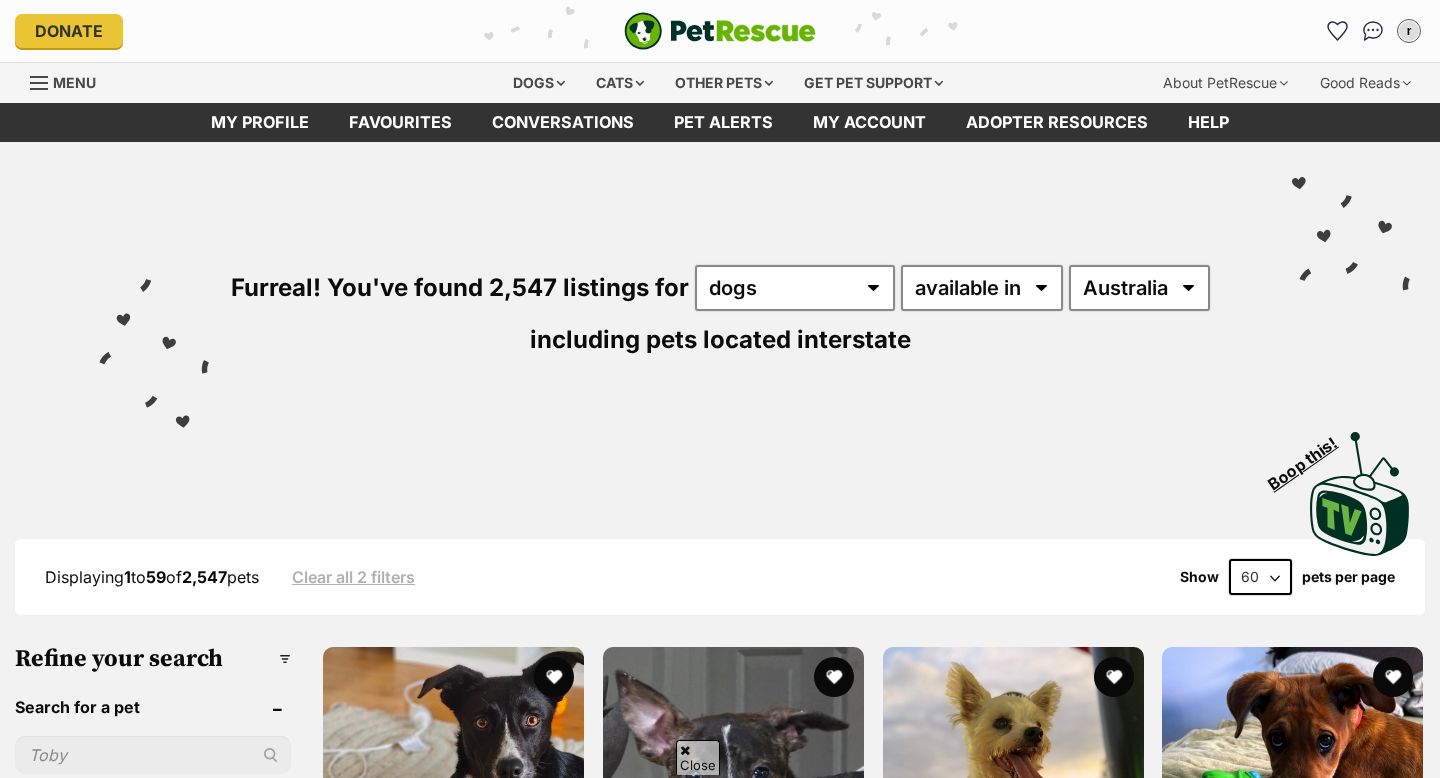 scroll, scrollTop: 279, scrollLeft: 0, axis: vertical 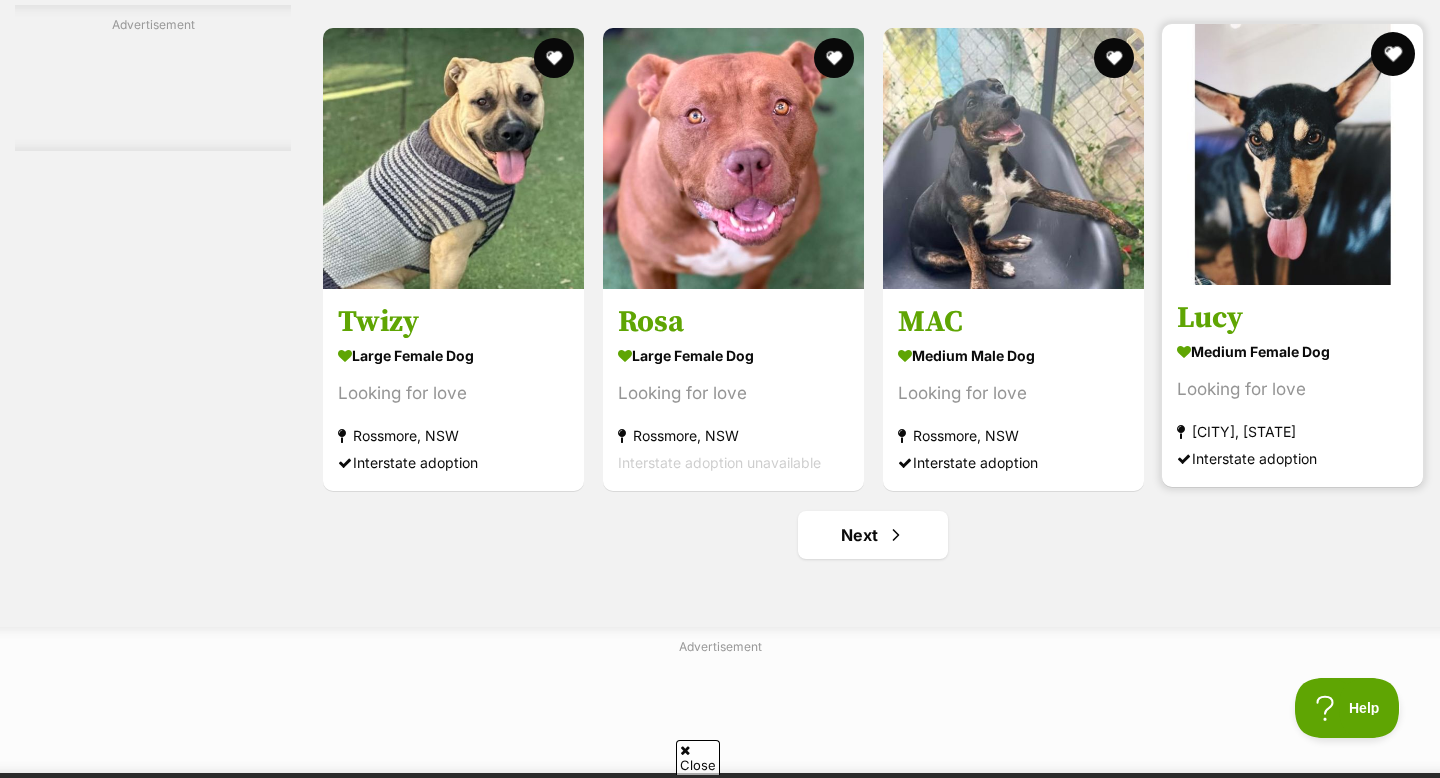 click at bounding box center (1393, 54) 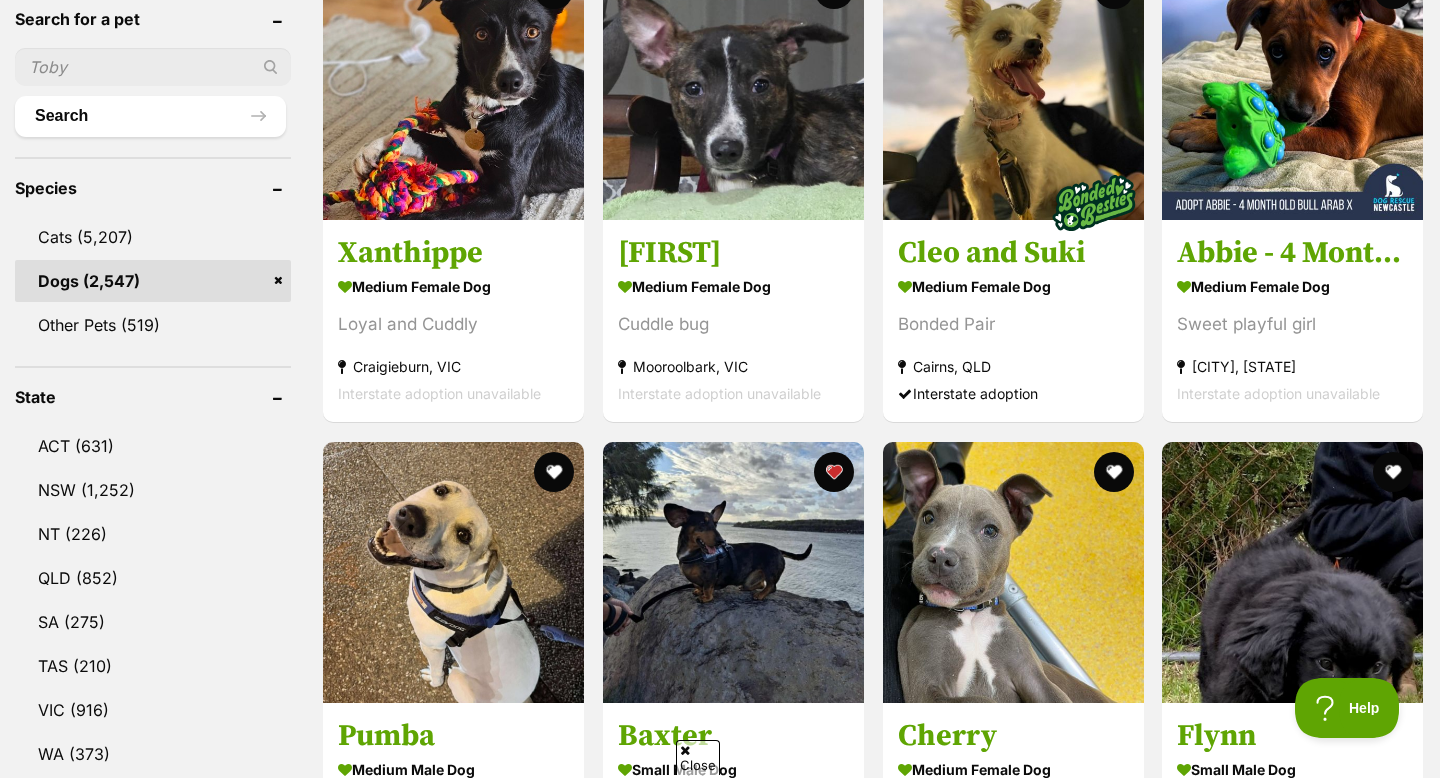 scroll, scrollTop: 657, scrollLeft: 0, axis: vertical 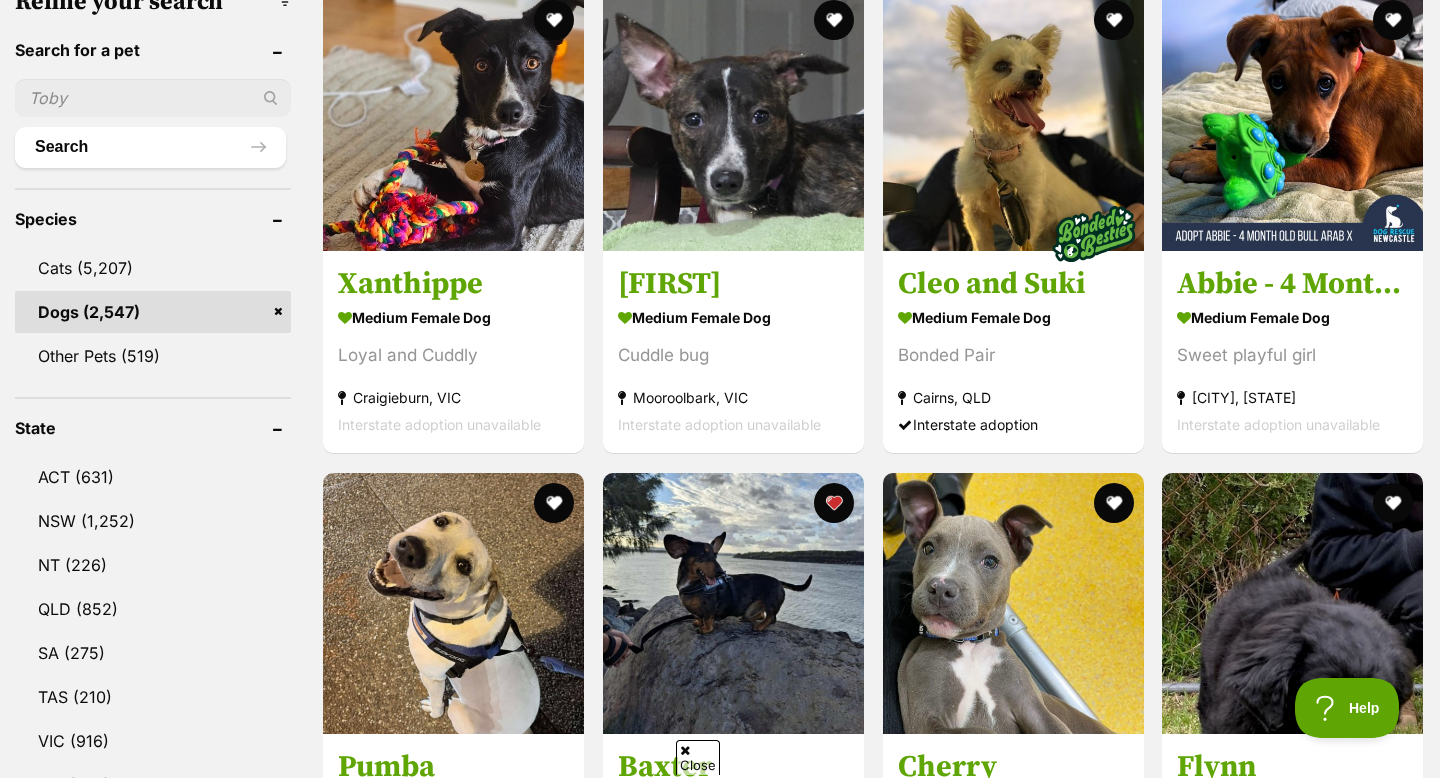 click at bounding box center [153, 98] 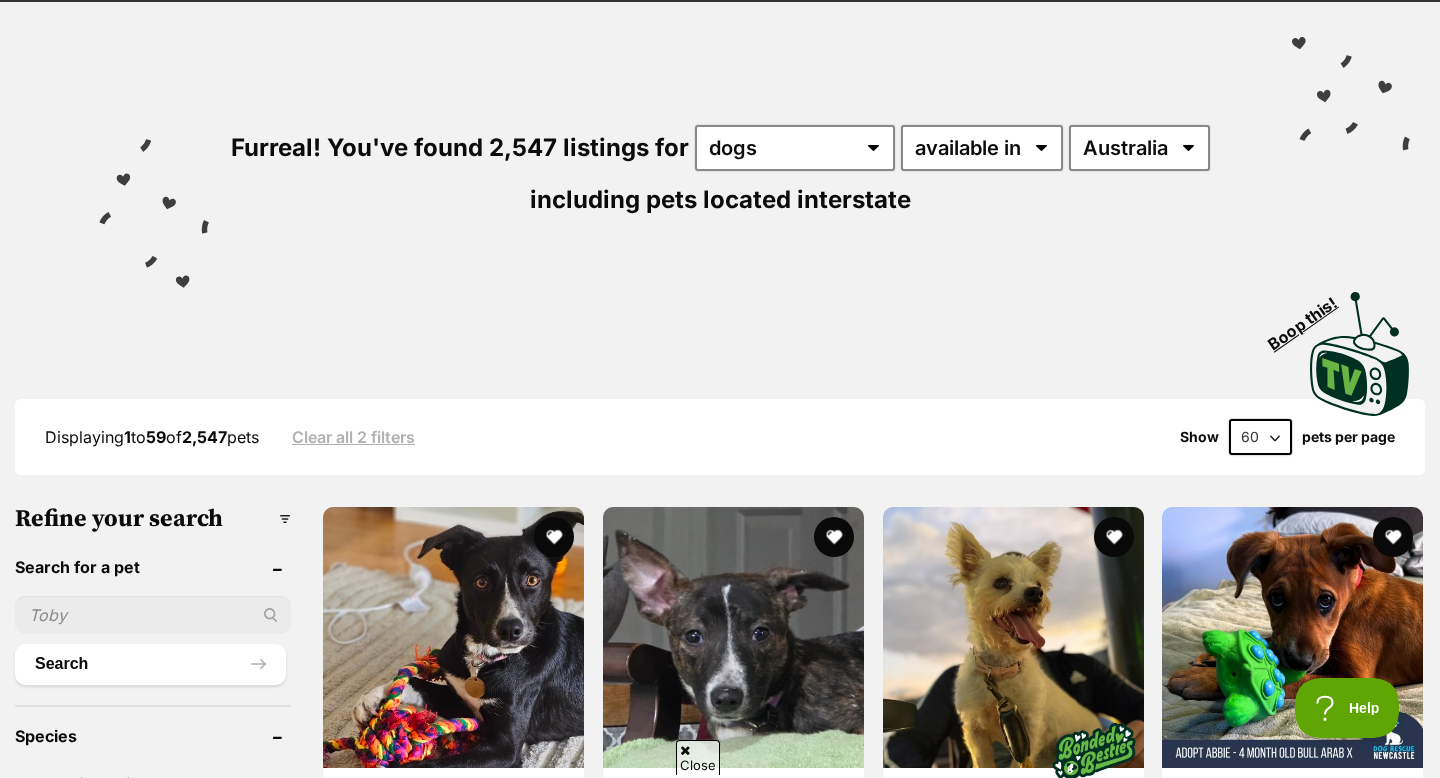 scroll, scrollTop: 162, scrollLeft: 0, axis: vertical 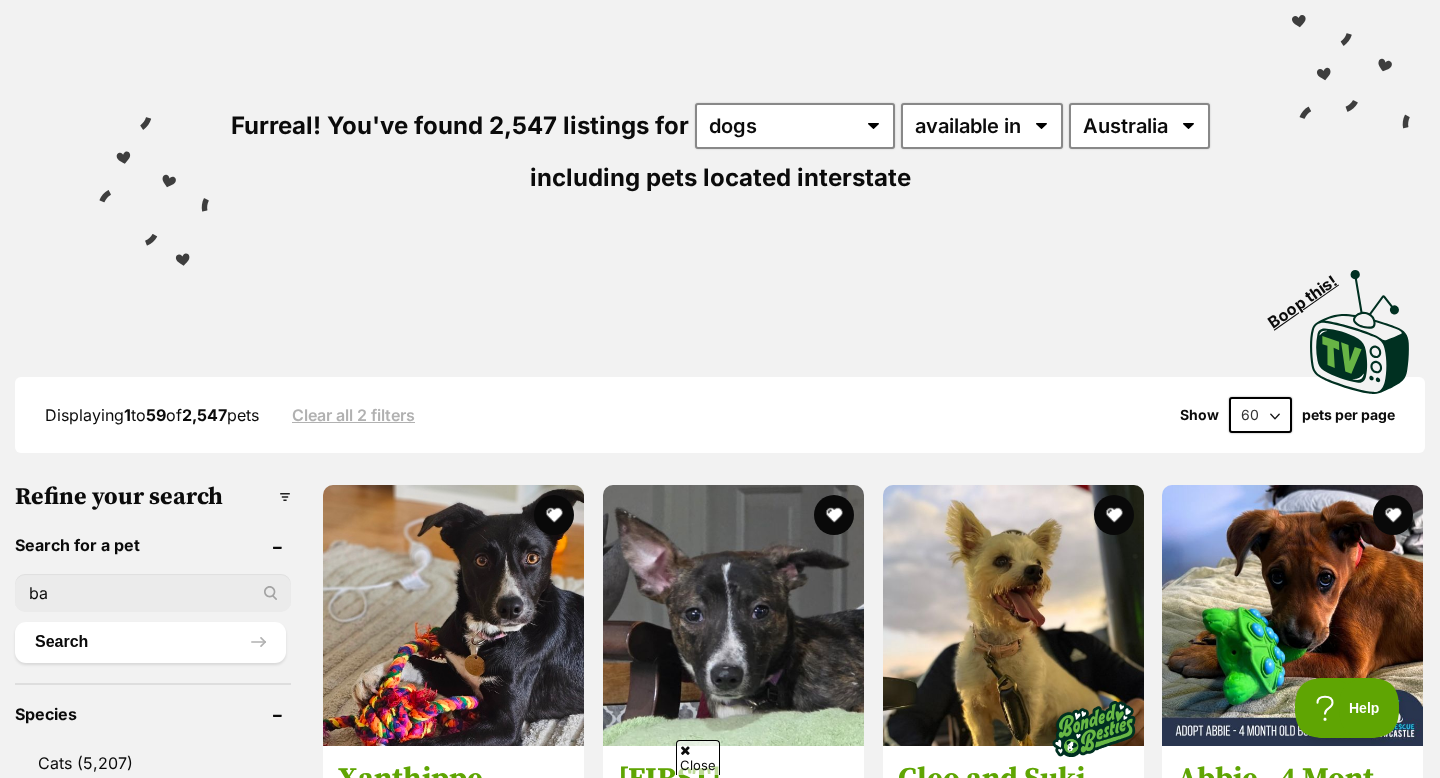 type on "bandit" 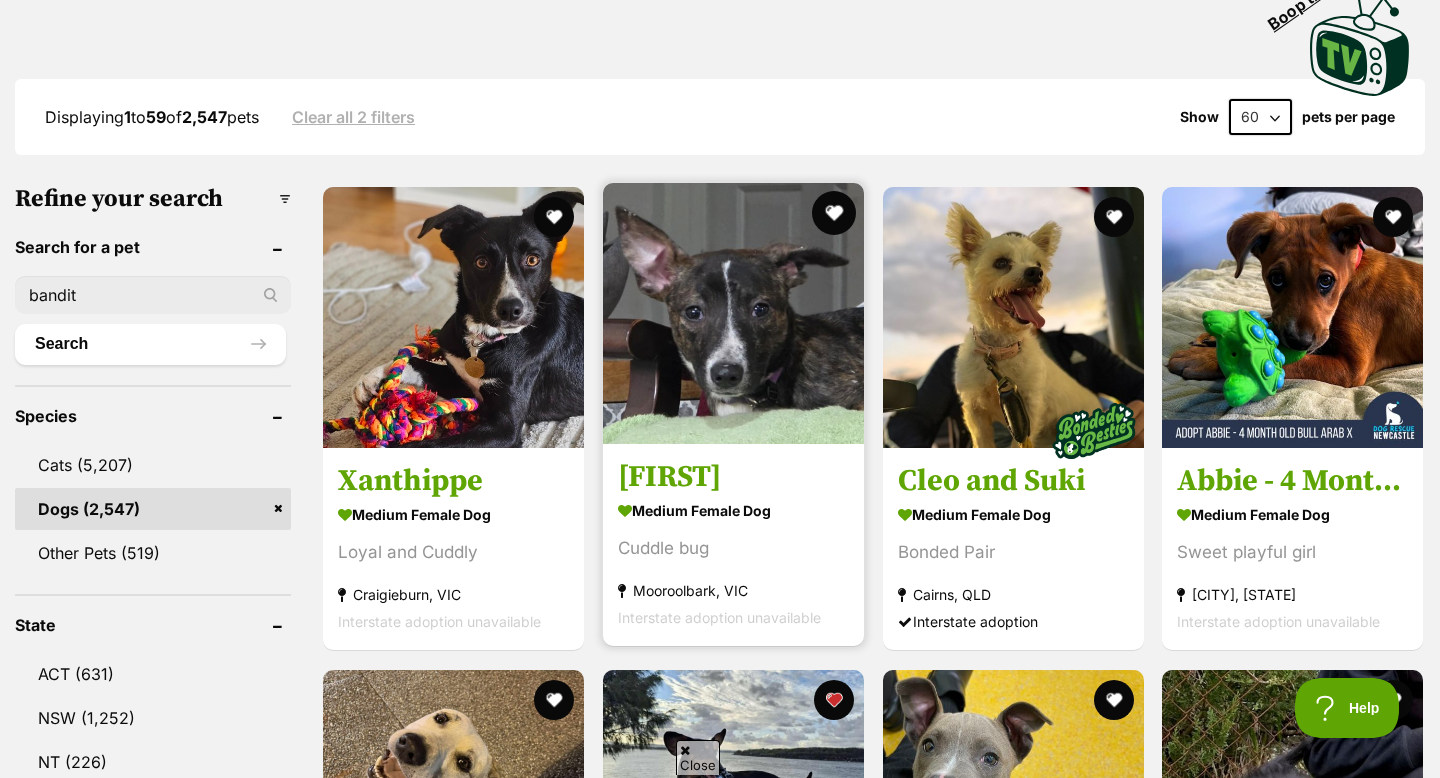 scroll, scrollTop: 463, scrollLeft: 0, axis: vertical 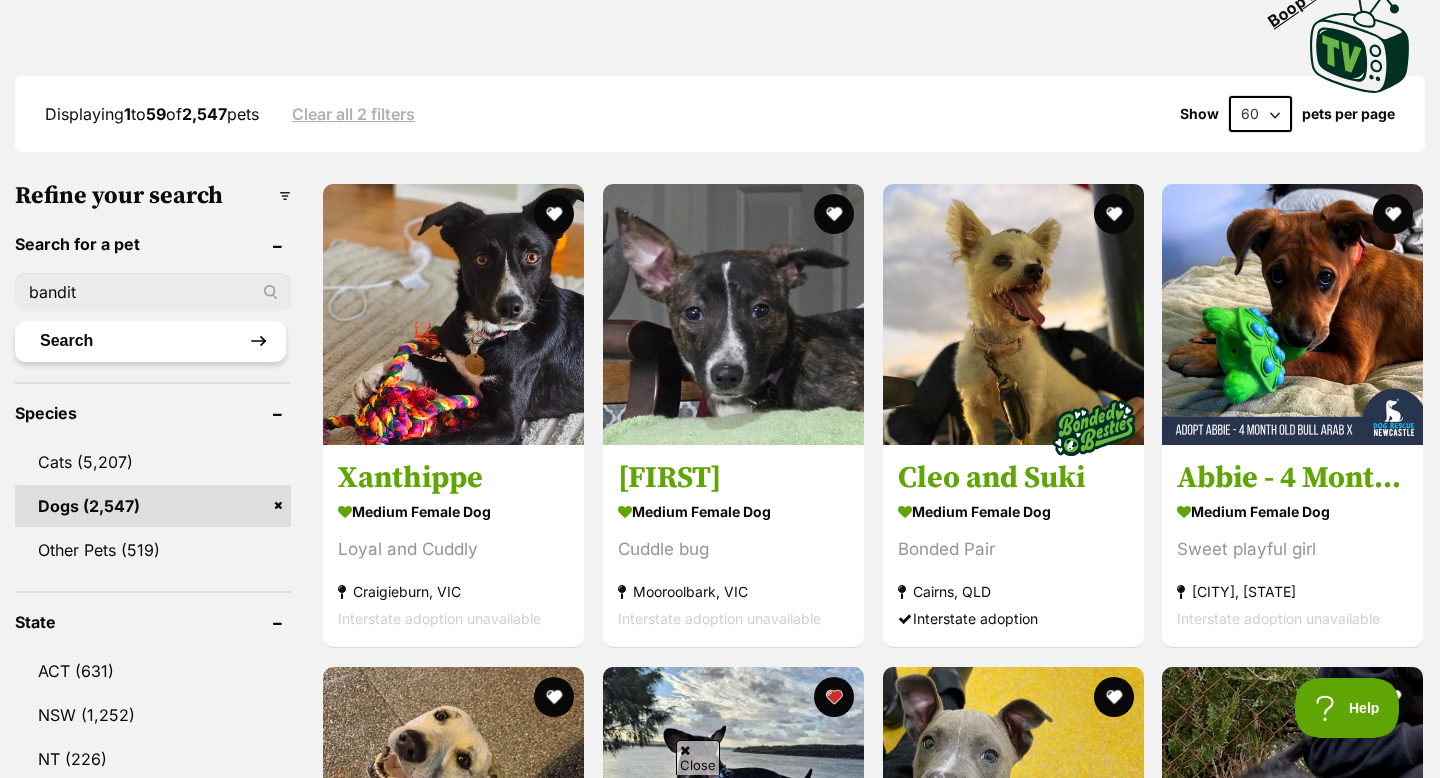 click on "Search" at bounding box center [150, 341] 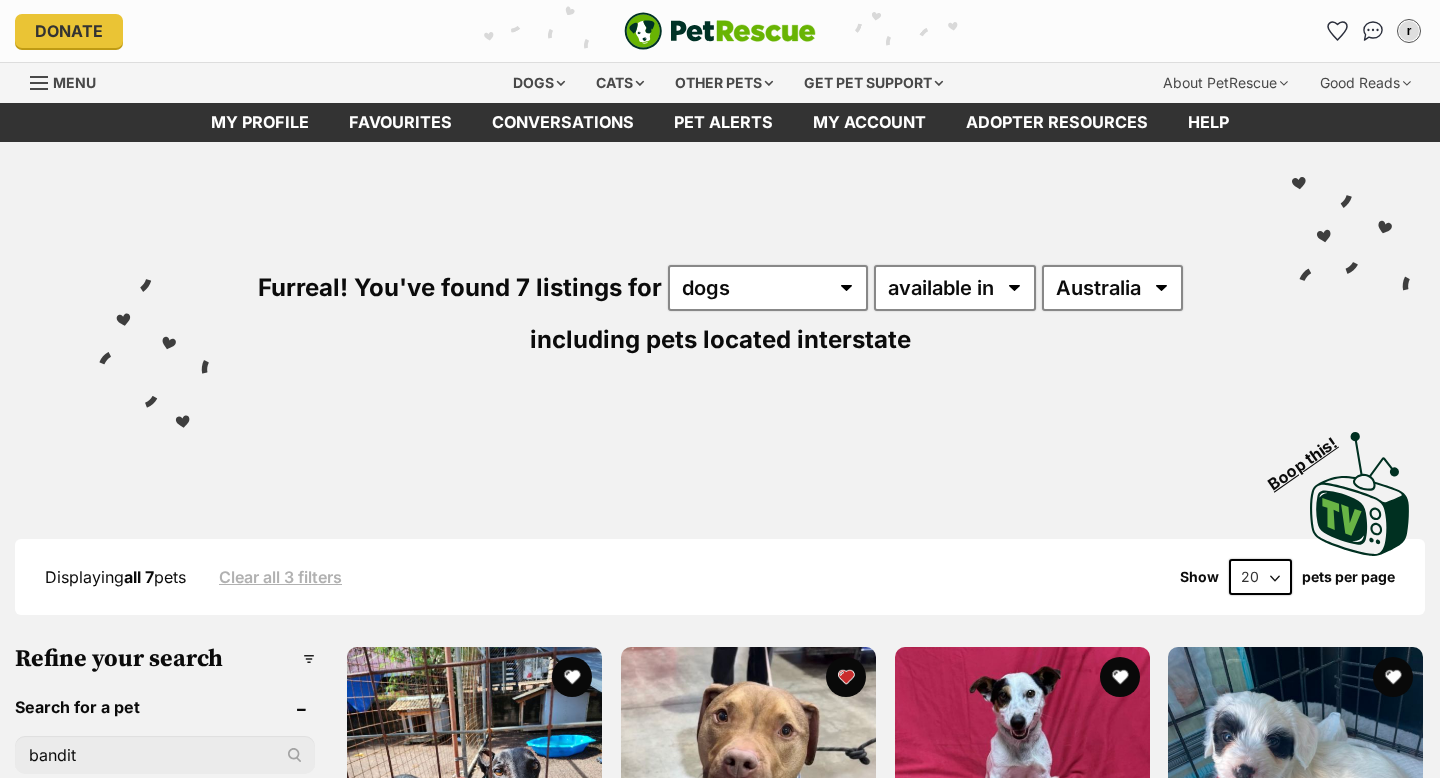 scroll, scrollTop: 0, scrollLeft: 0, axis: both 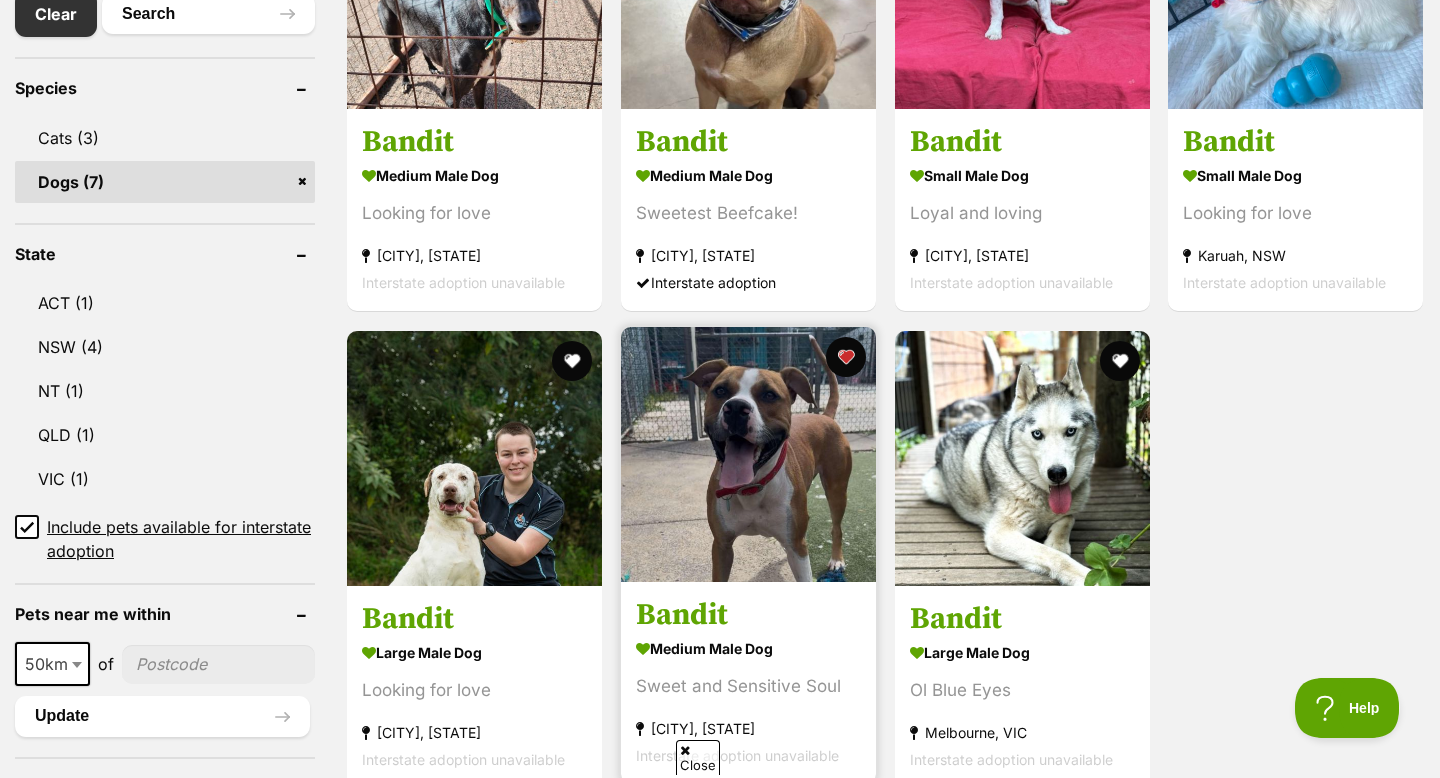 click at bounding box center [748, 454] 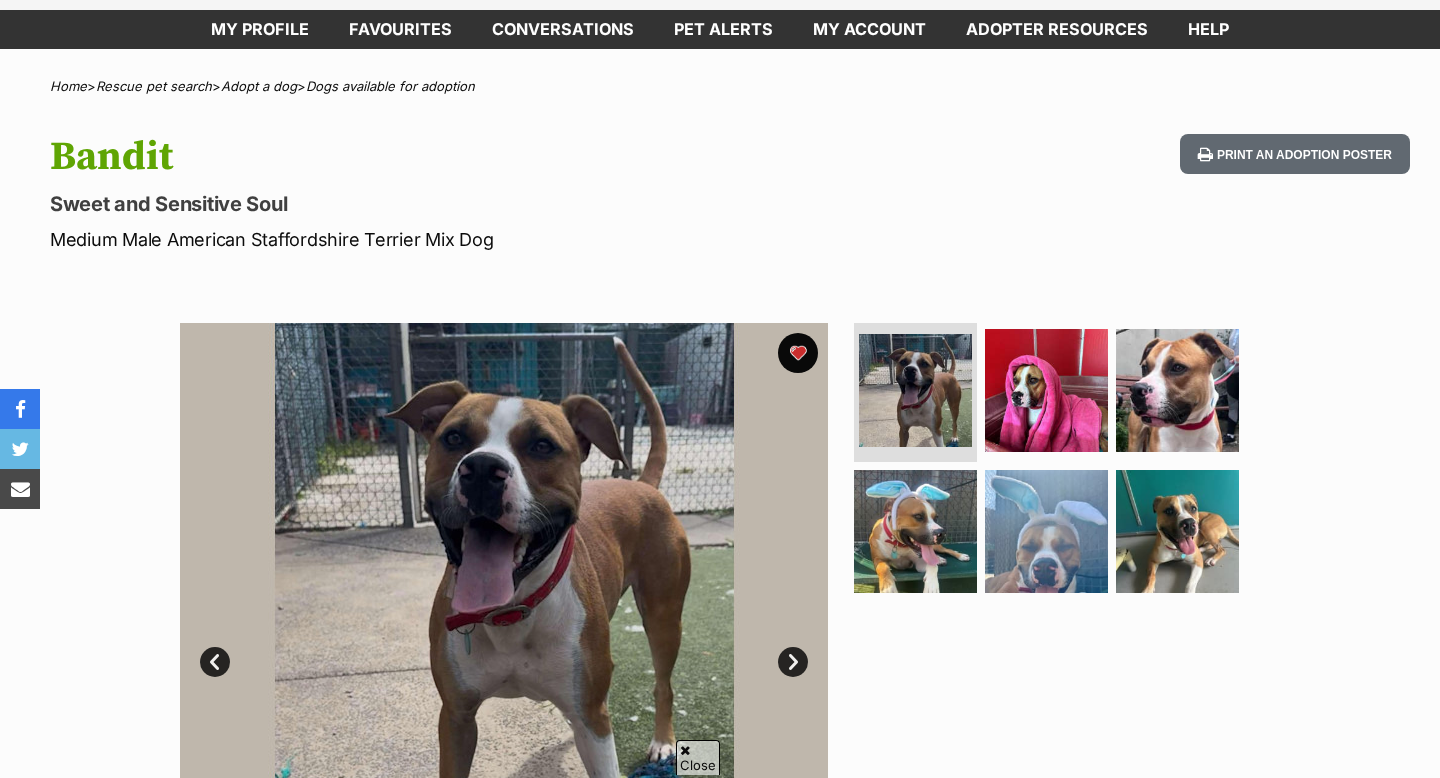 scroll, scrollTop: 0, scrollLeft: 0, axis: both 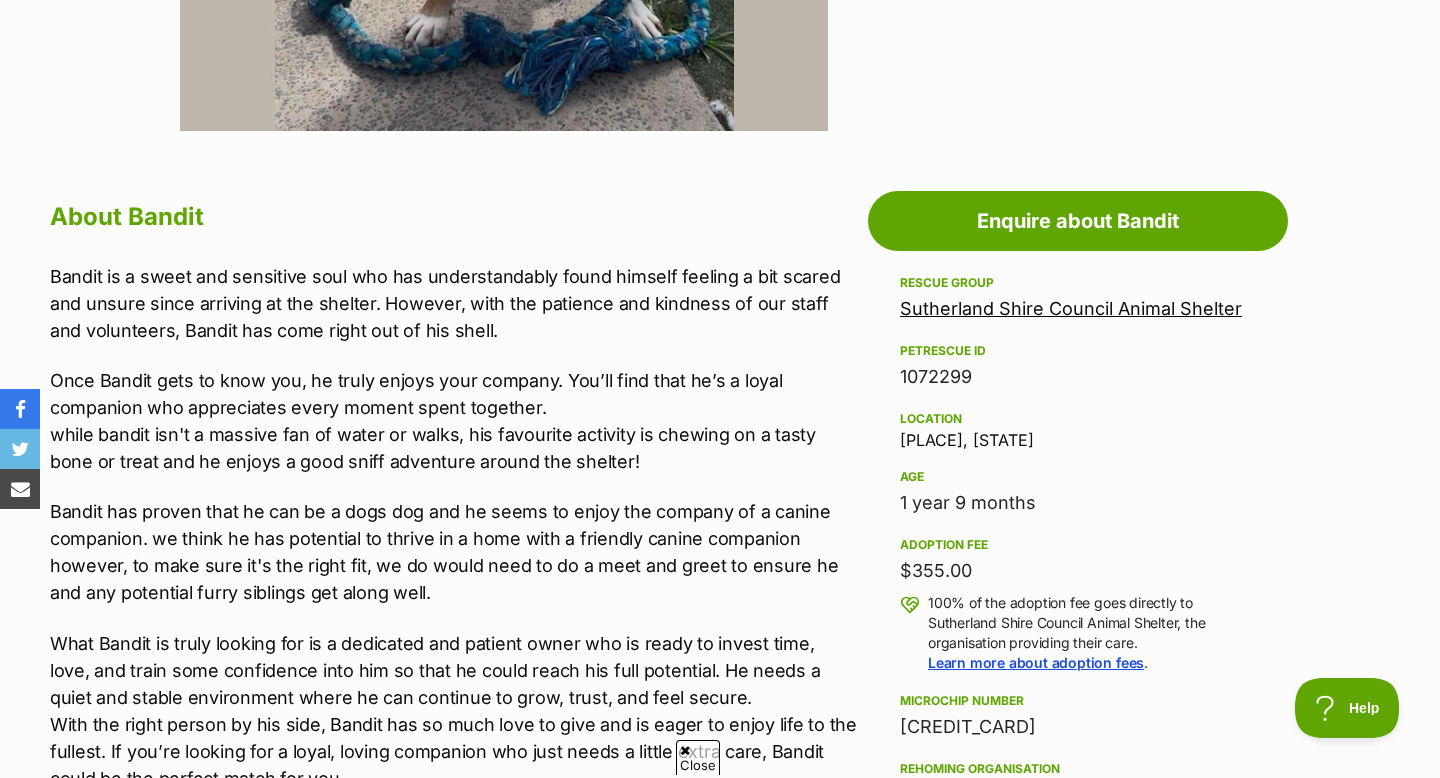 click on "Sutherland Shire Council Animal Shelter" at bounding box center (1071, 308) 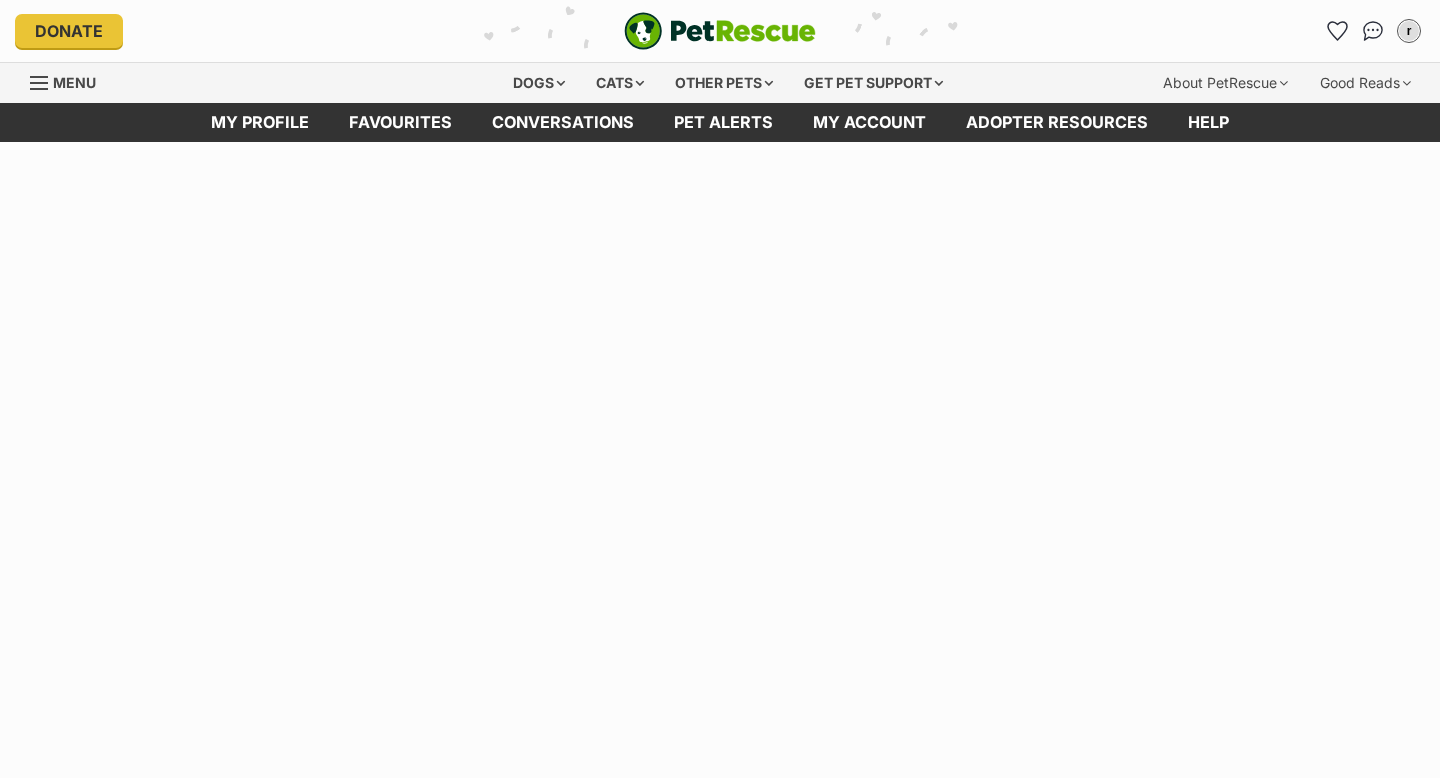 scroll, scrollTop: 0, scrollLeft: 0, axis: both 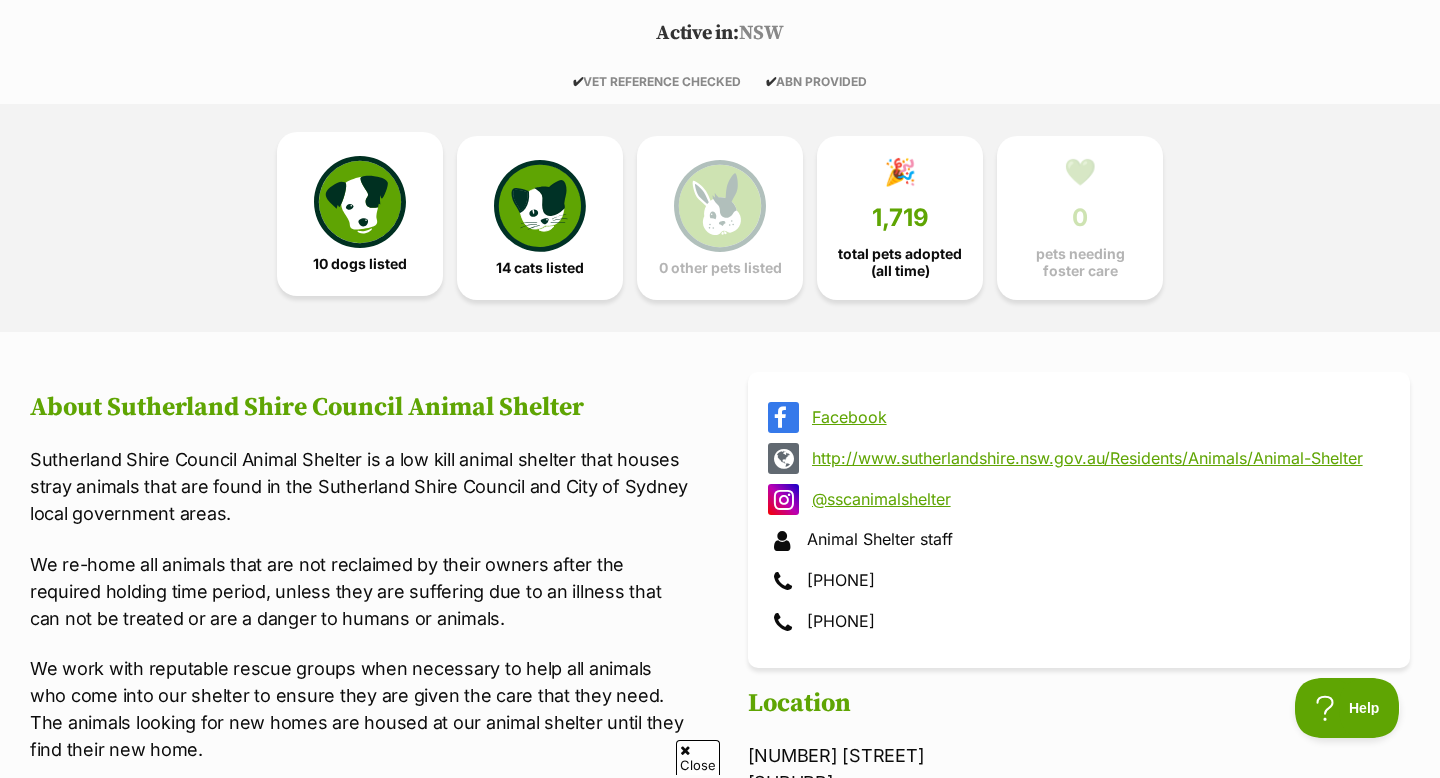 click on "10 dogs listed" at bounding box center (360, 264) 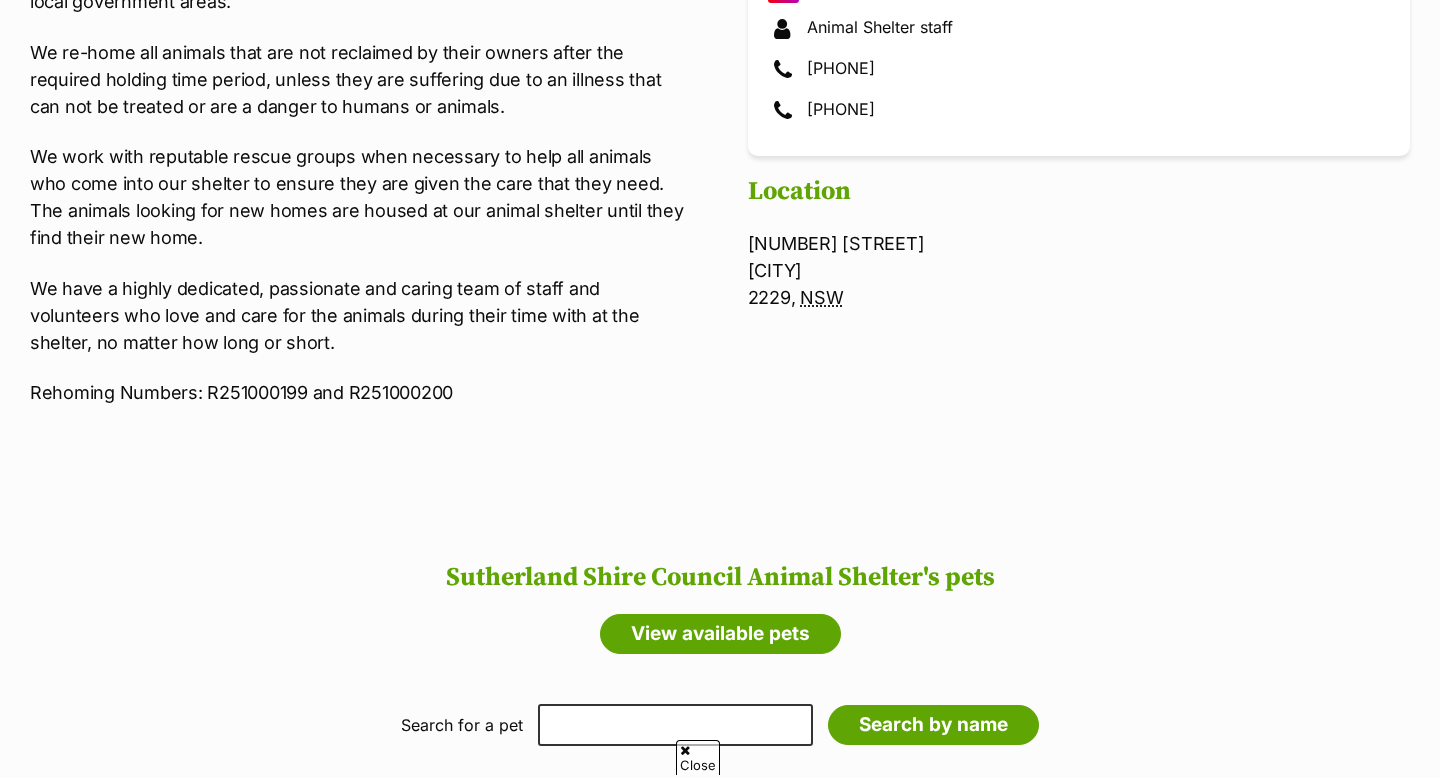 scroll, scrollTop: 0, scrollLeft: 0, axis: both 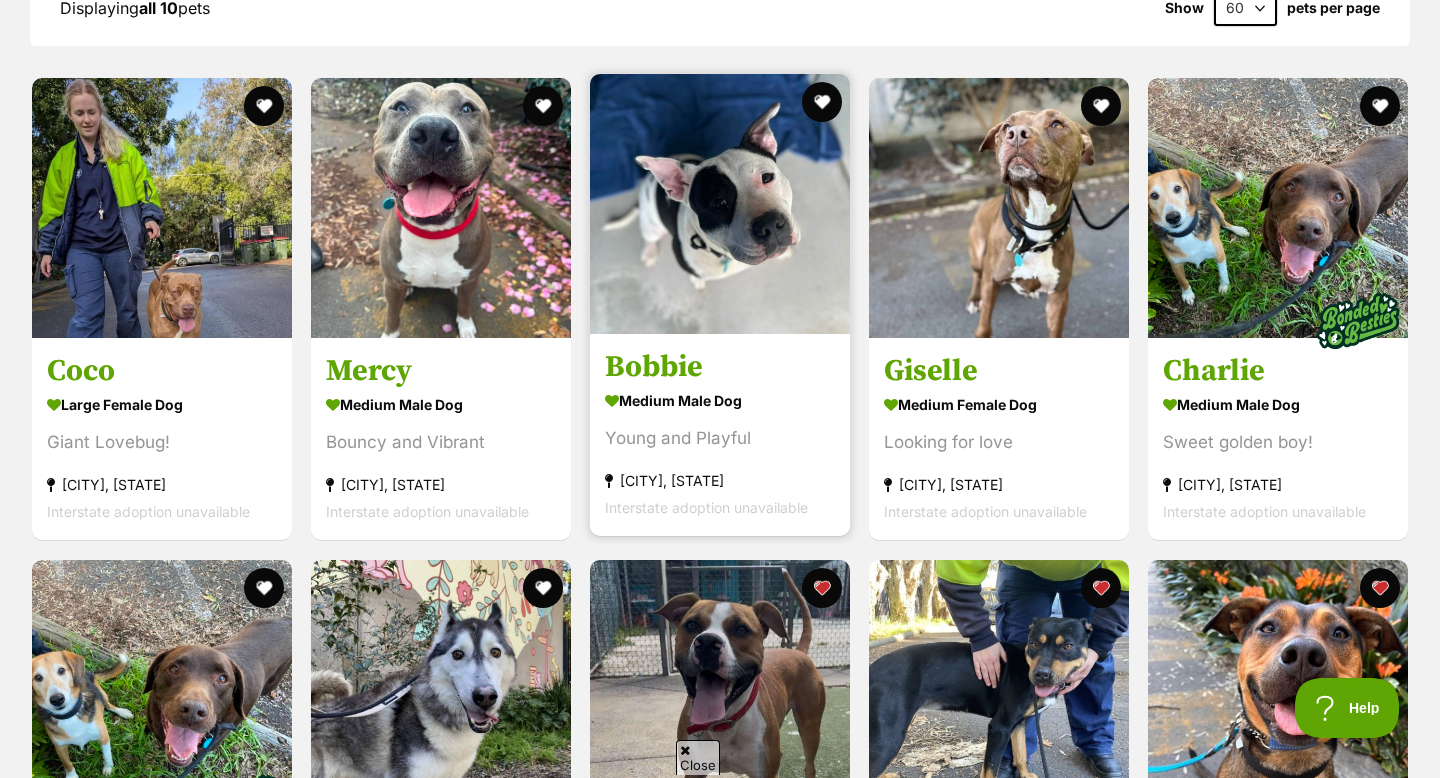 click at bounding box center (720, 204) 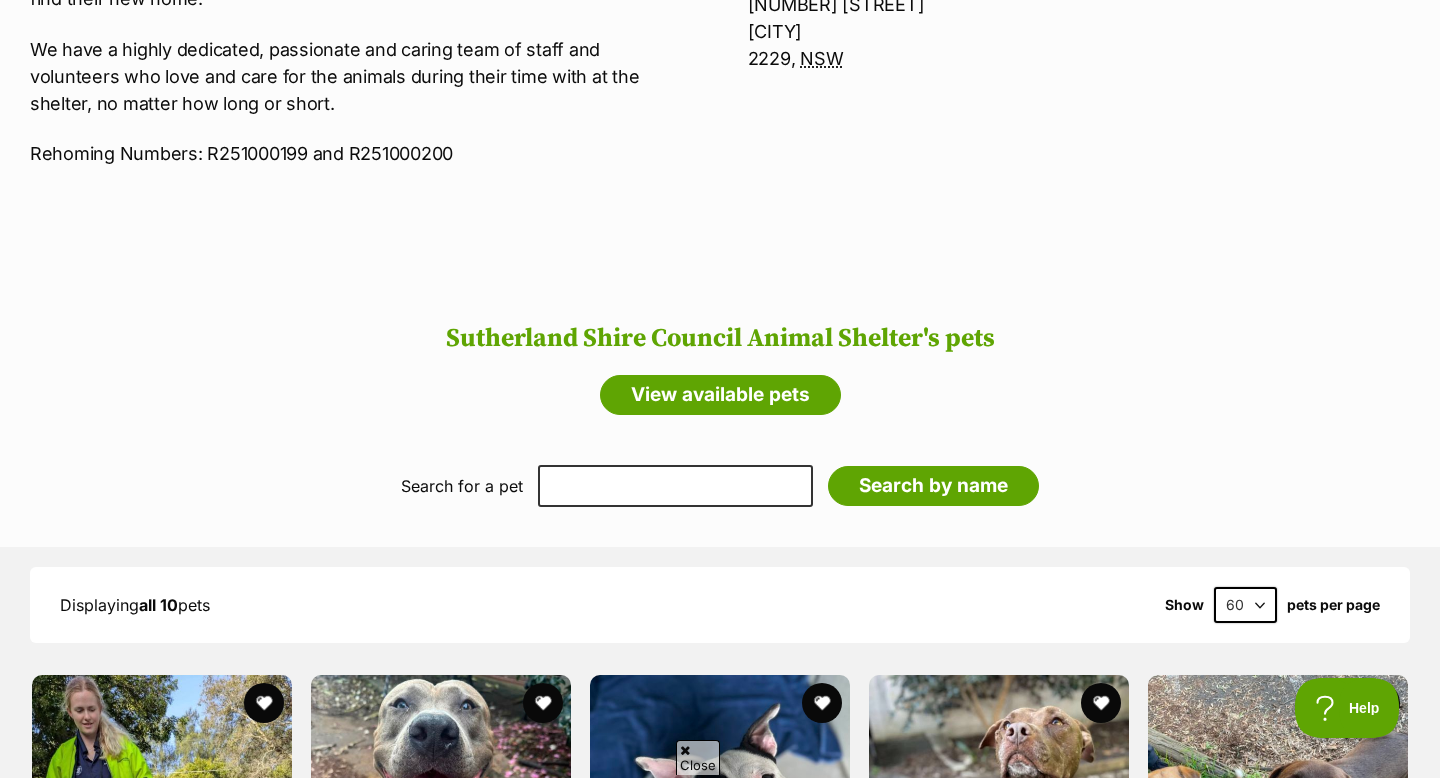 scroll, scrollTop: 1110, scrollLeft: 0, axis: vertical 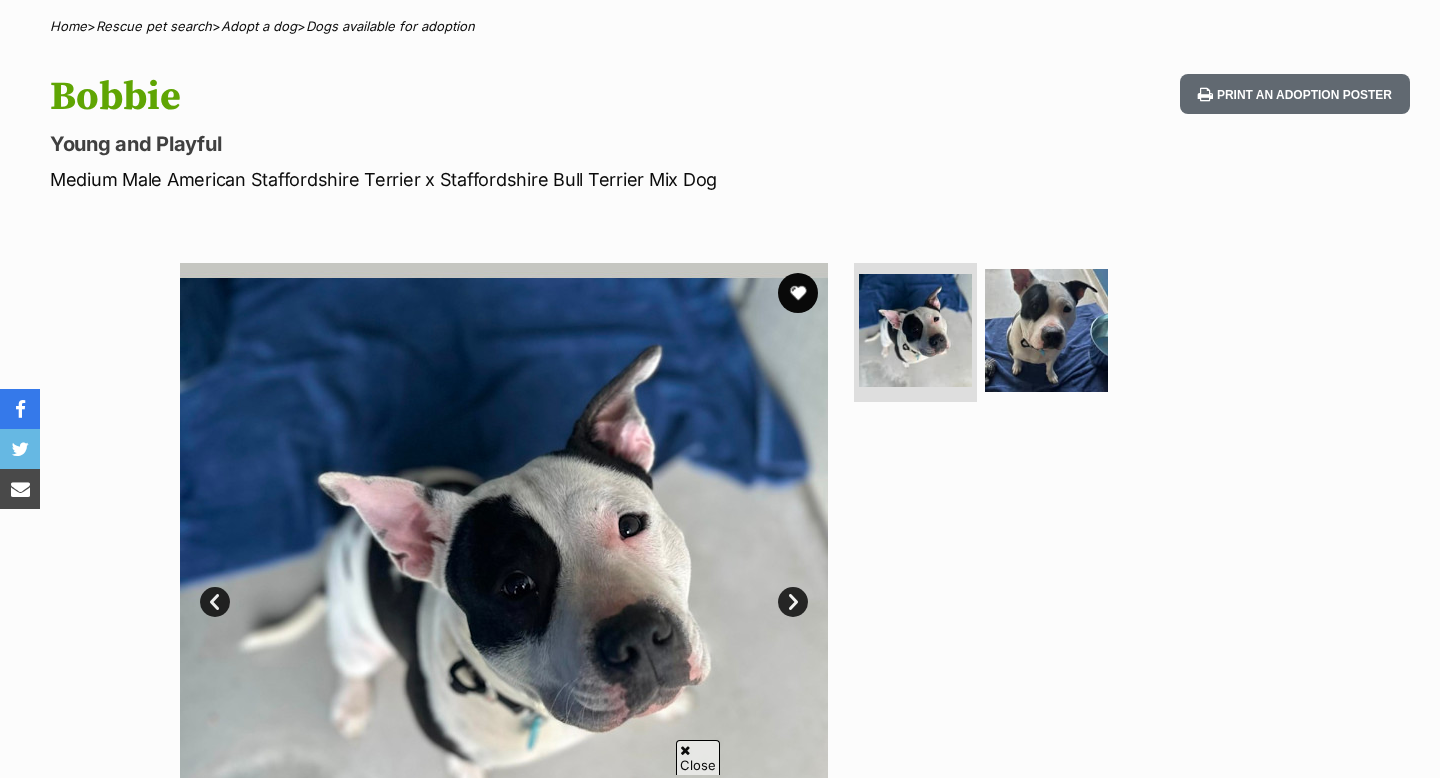 click on "Next" at bounding box center (793, 602) 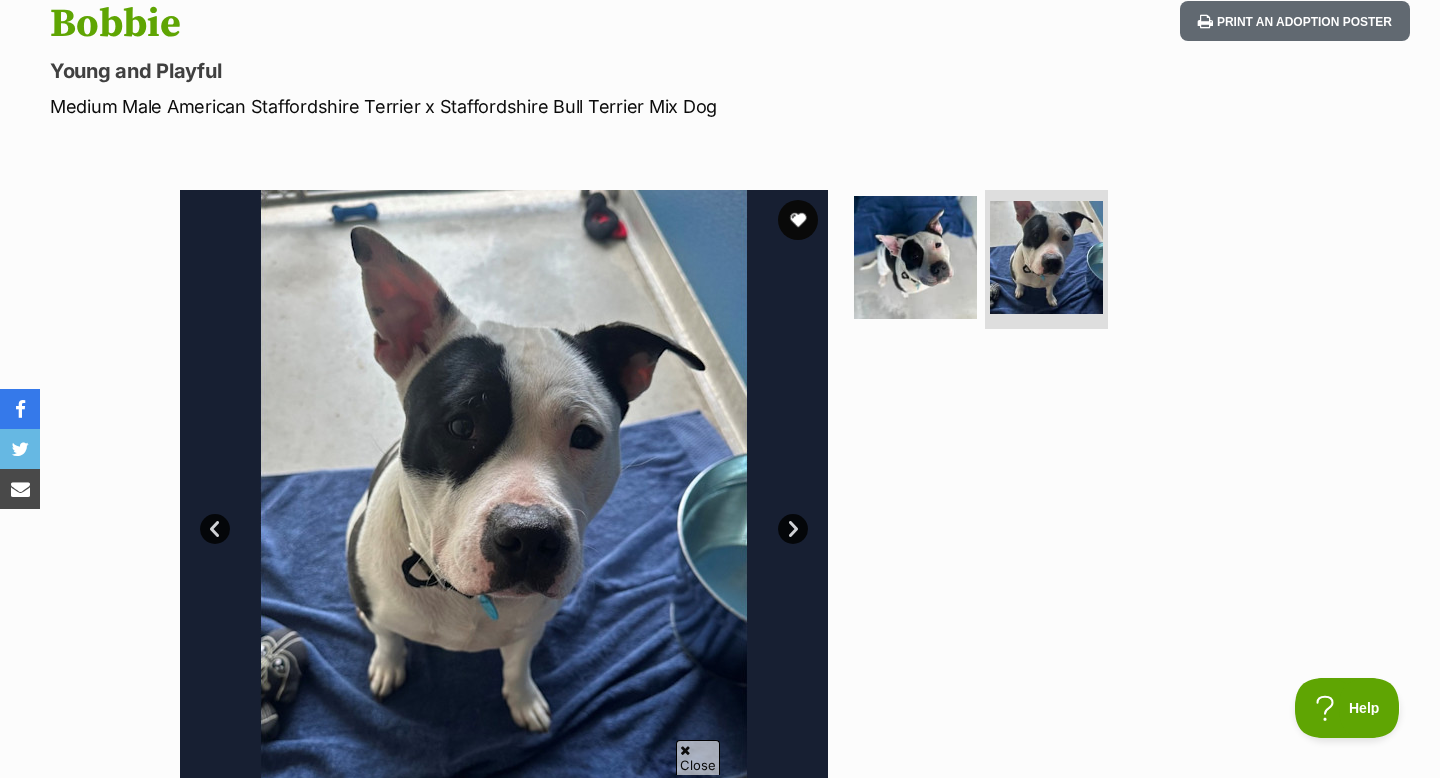 scroll, scrollTop: 228, scrollLeft: 0, axis: vertical 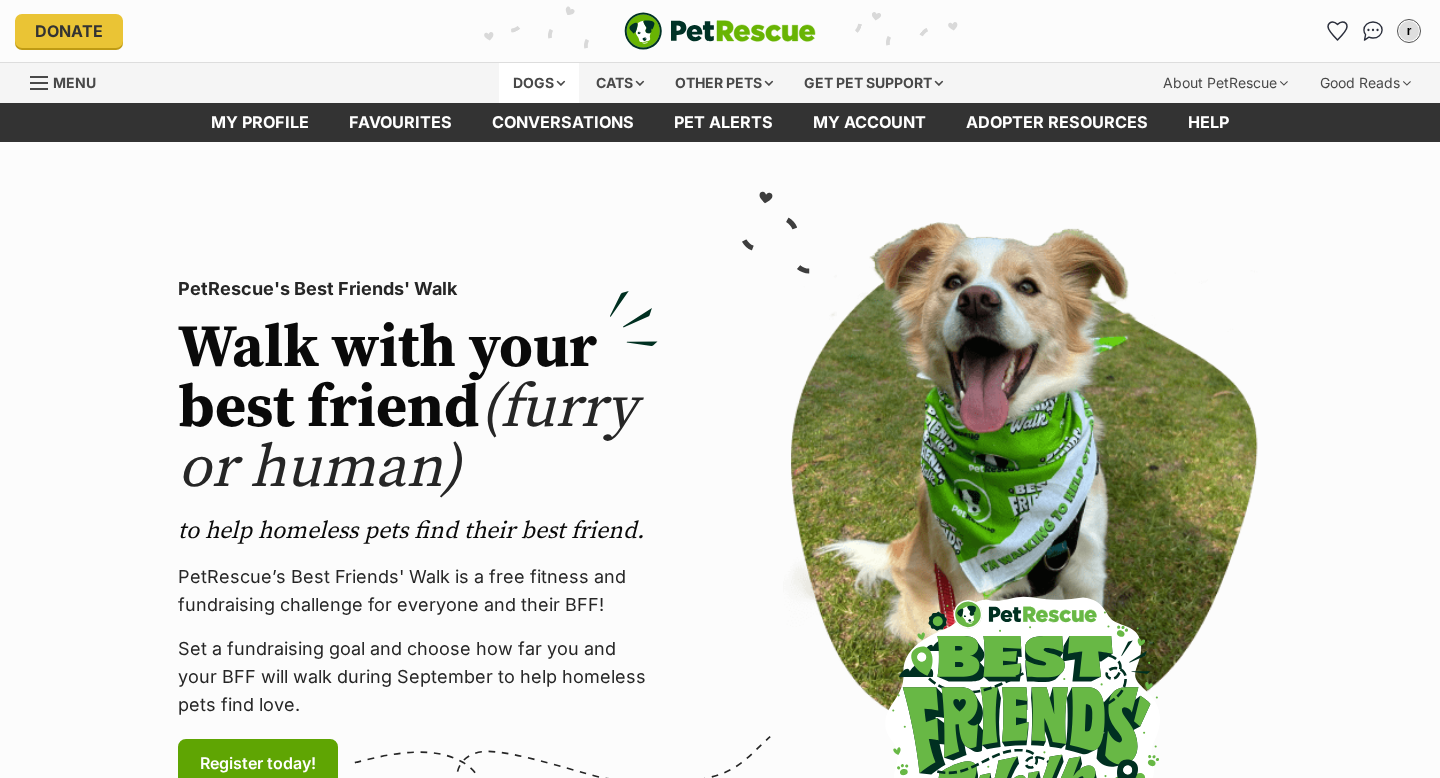 click on "Dogs" at bounding box center (539, 83) 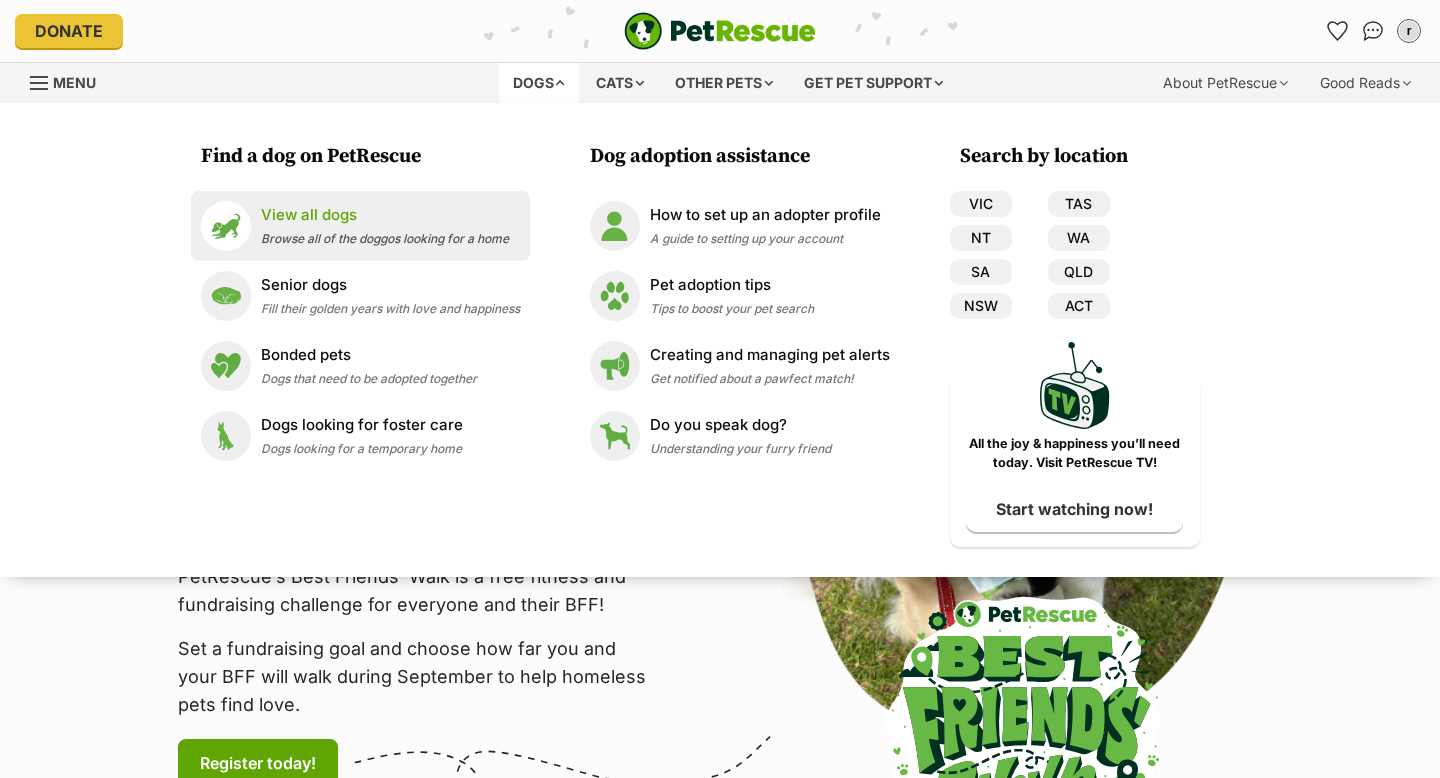 click on "View all dogs" at bounding box center [385, 215] 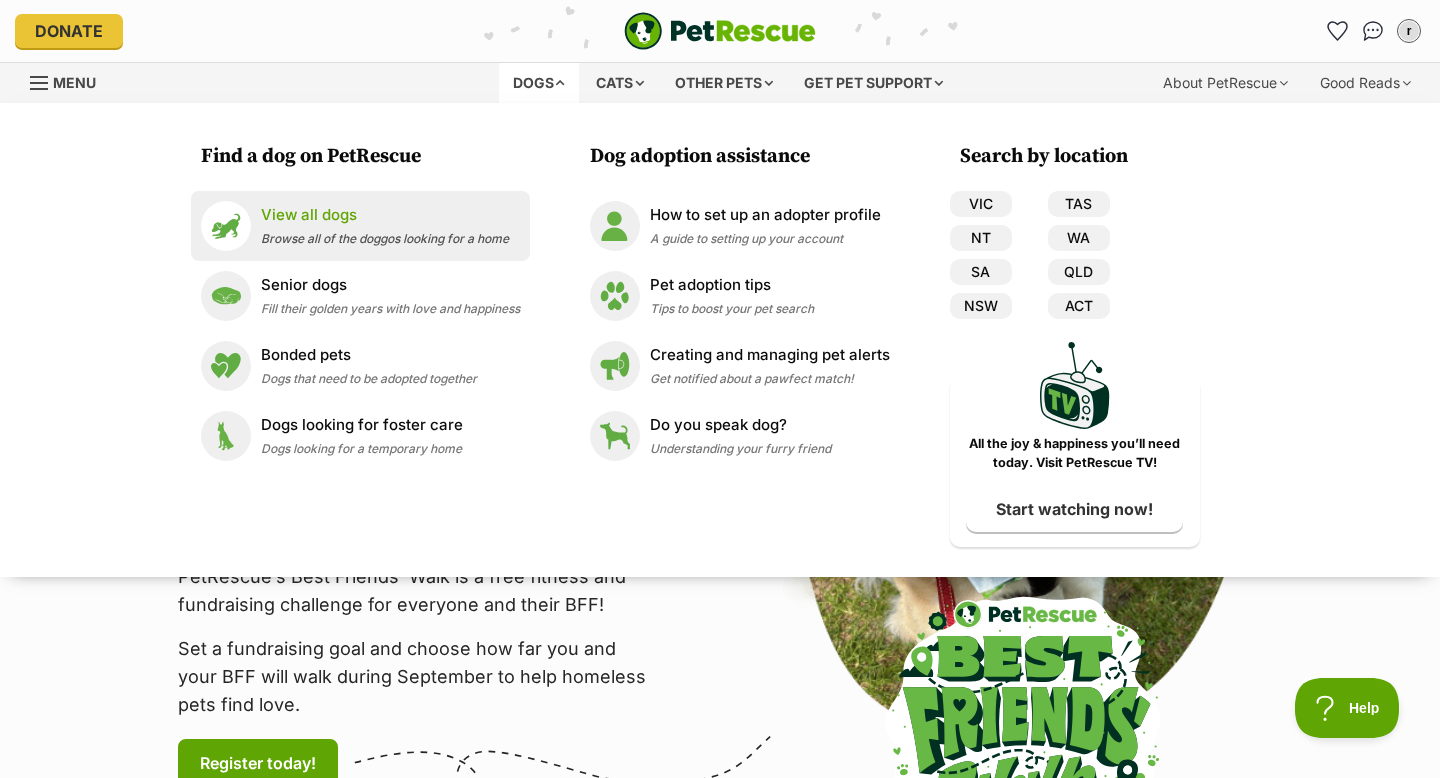 scroll, scrollTop: 0, scrollLeft: 0, axis: both 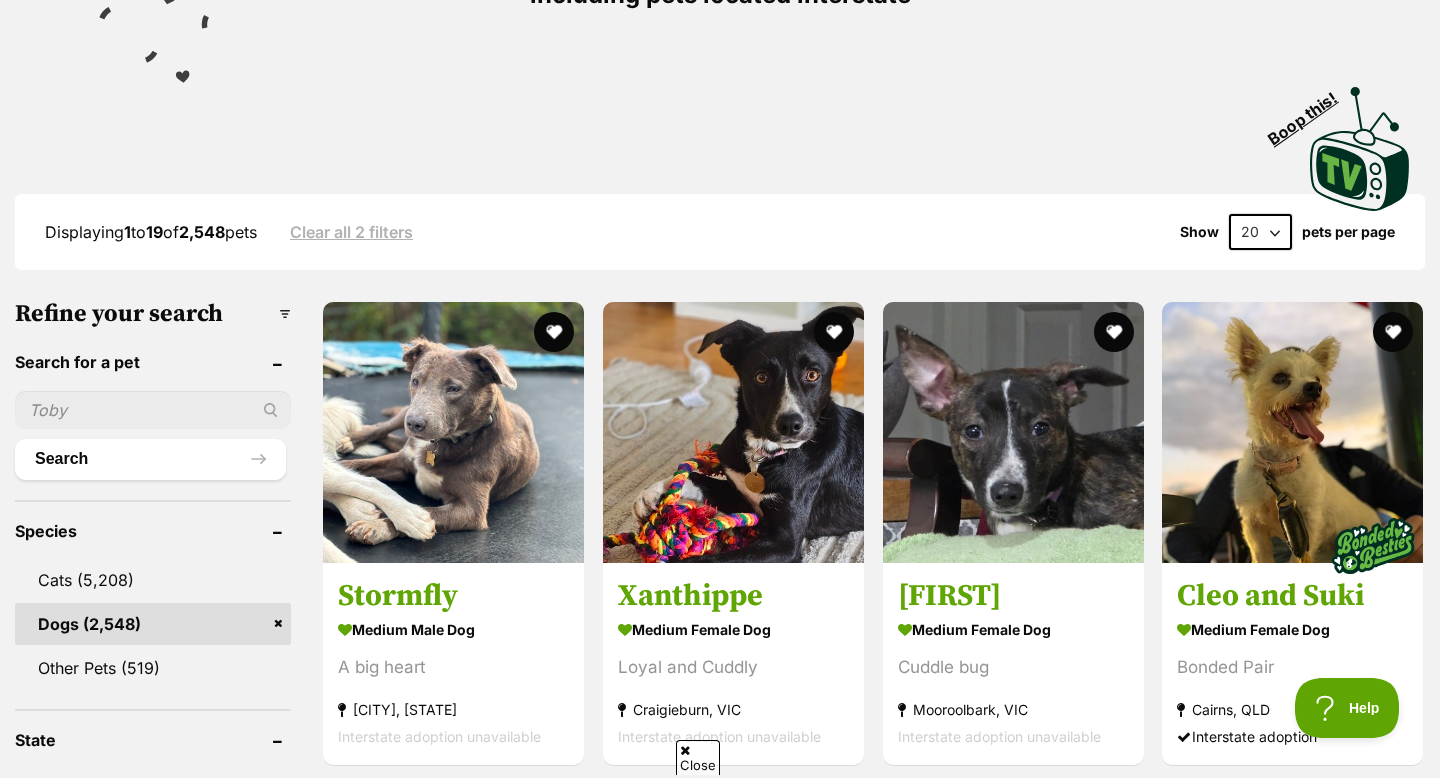 click on "20 40 60" at bounding box center (1260, 232) 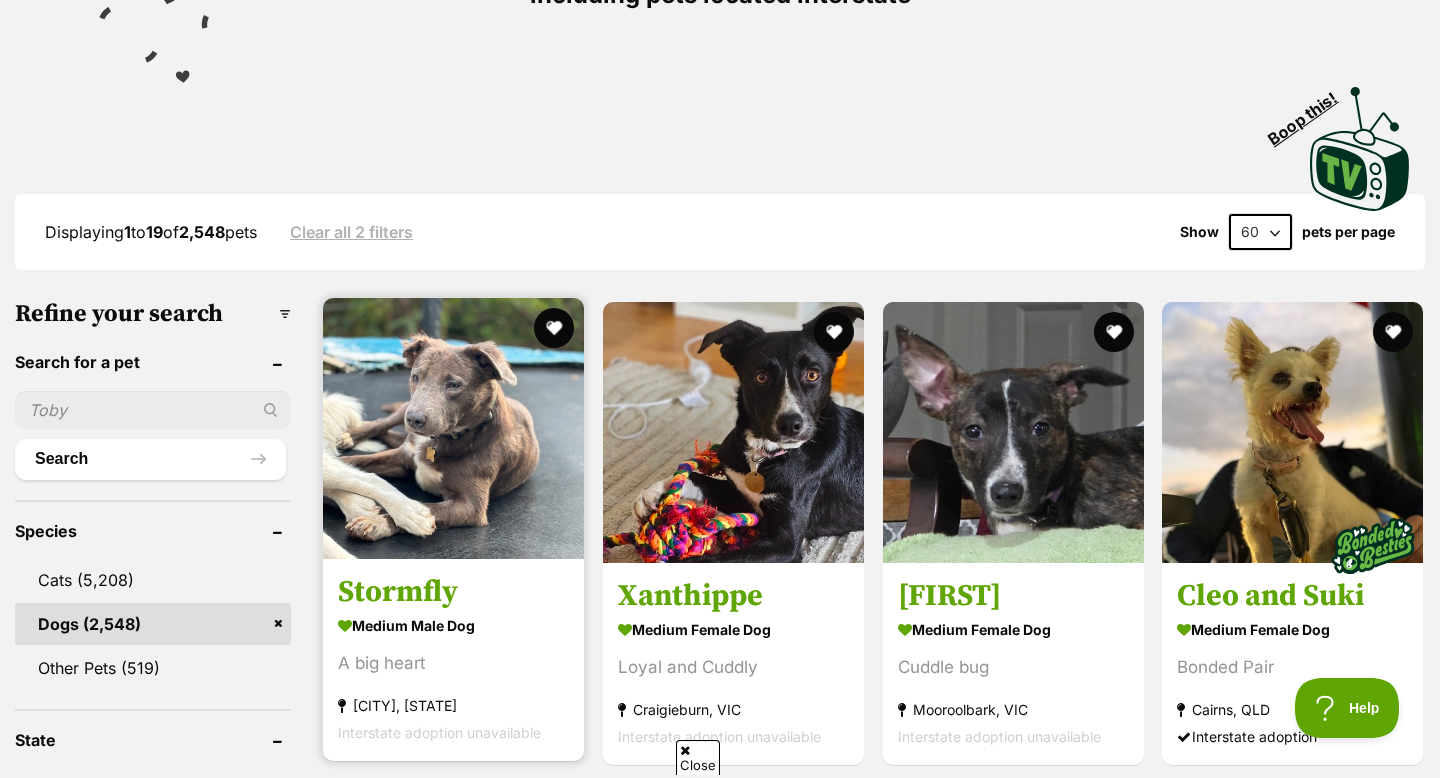 click at bounding box center (453, 428) 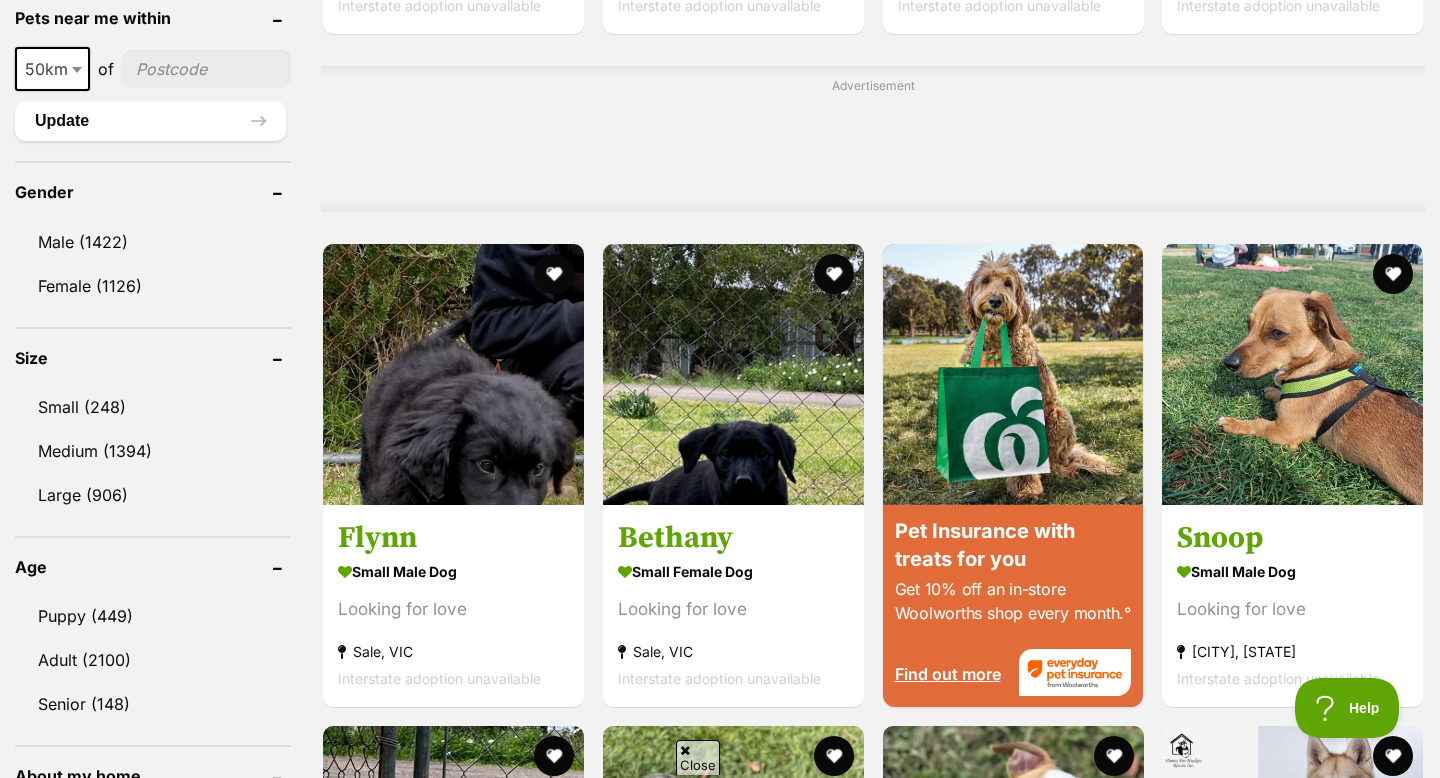 scroll, scrollTop: 1571, scrollLeft: 0, axis: vertical 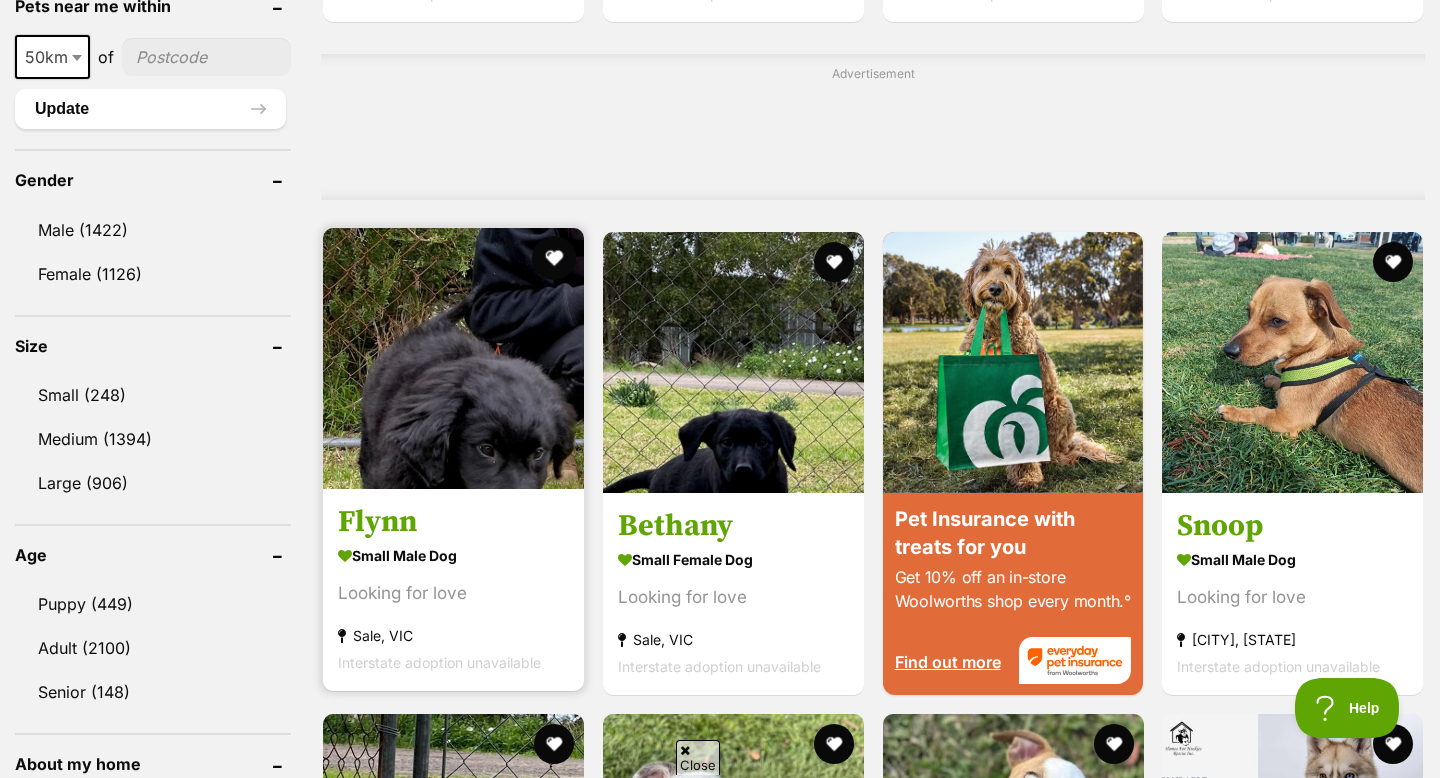 click at bounding box center (554, 258) 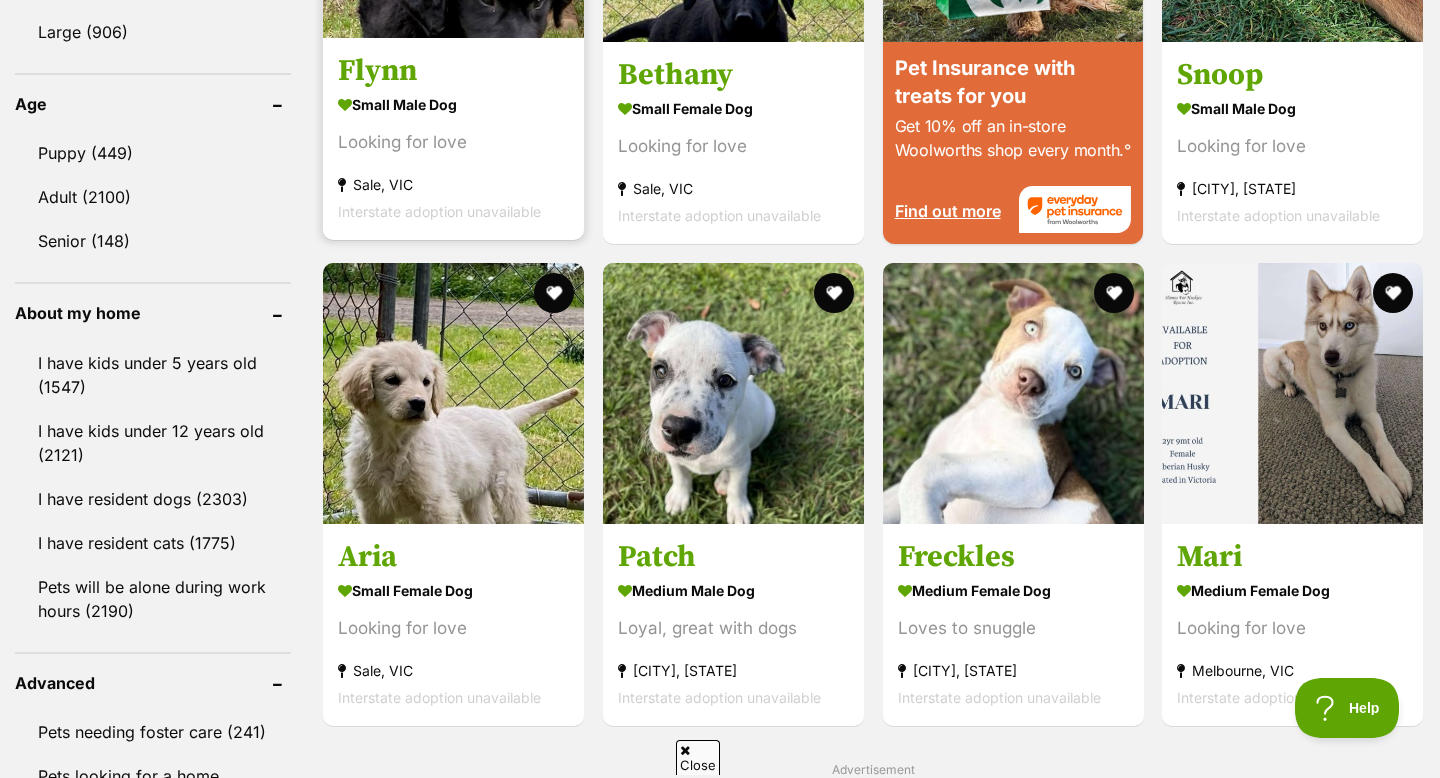scroll, scrollTop: 2028, scrollLeft: 0, axis: vertical 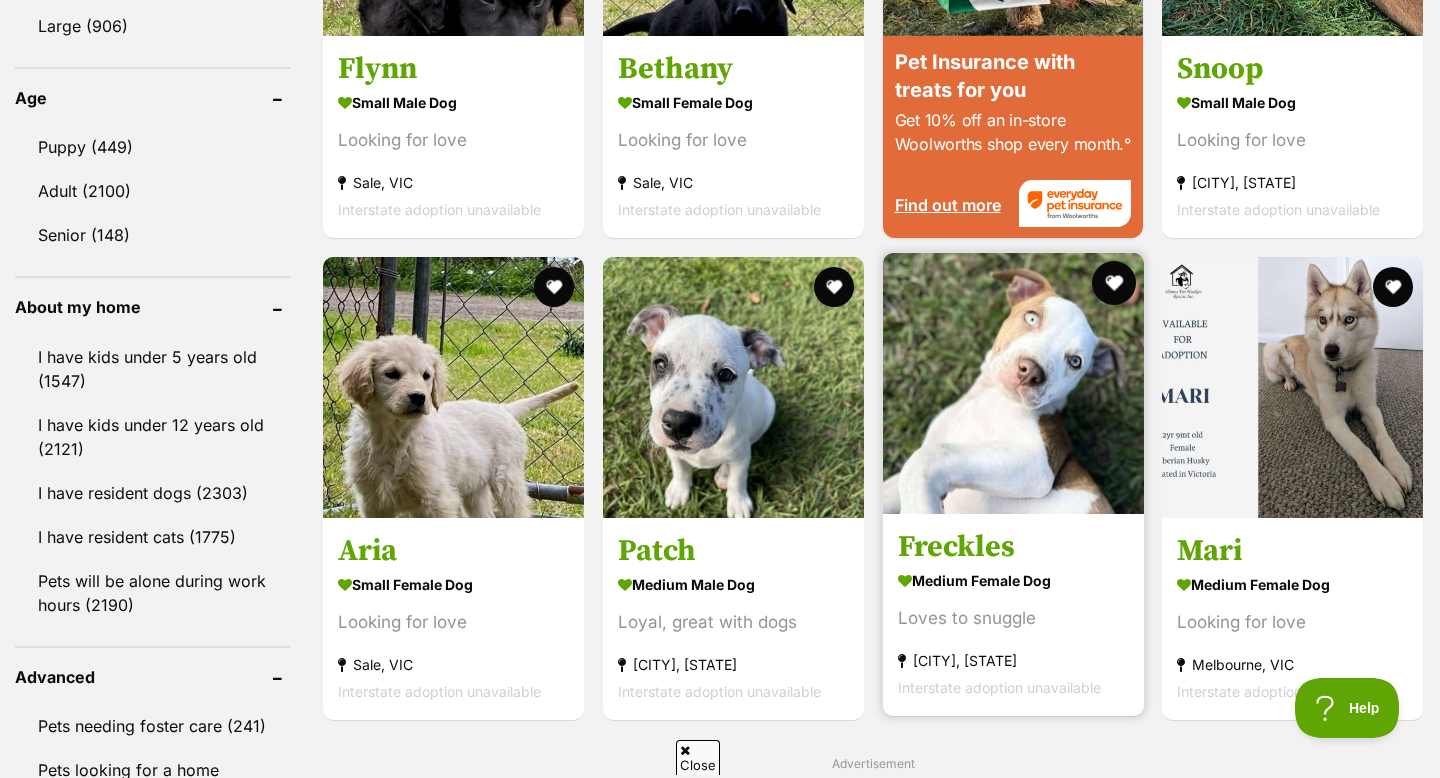 click at bounding box center [1113, 283] 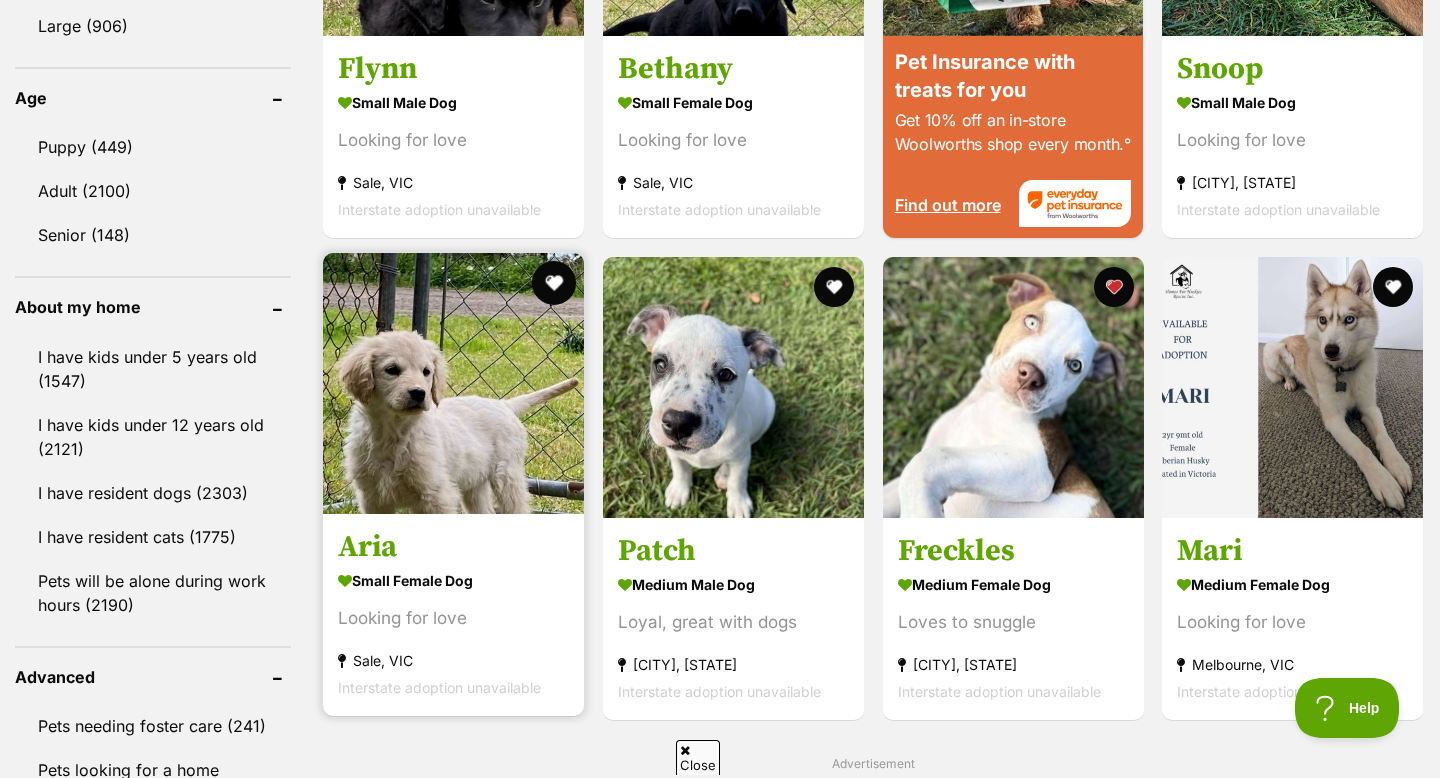 click at bounding box center [554, 283] 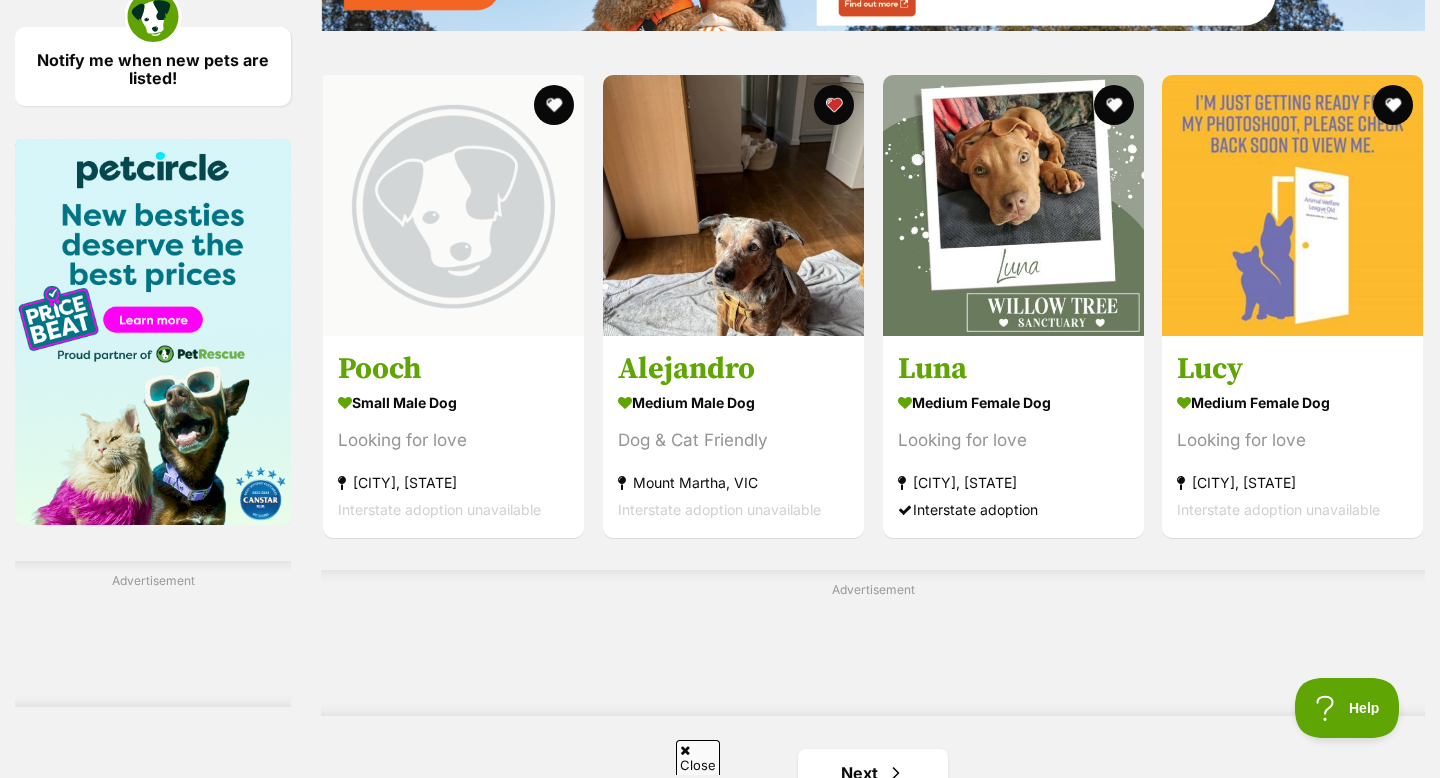 scroll, scrollTop: 2877, scrollLeft: 0, axis: vertical 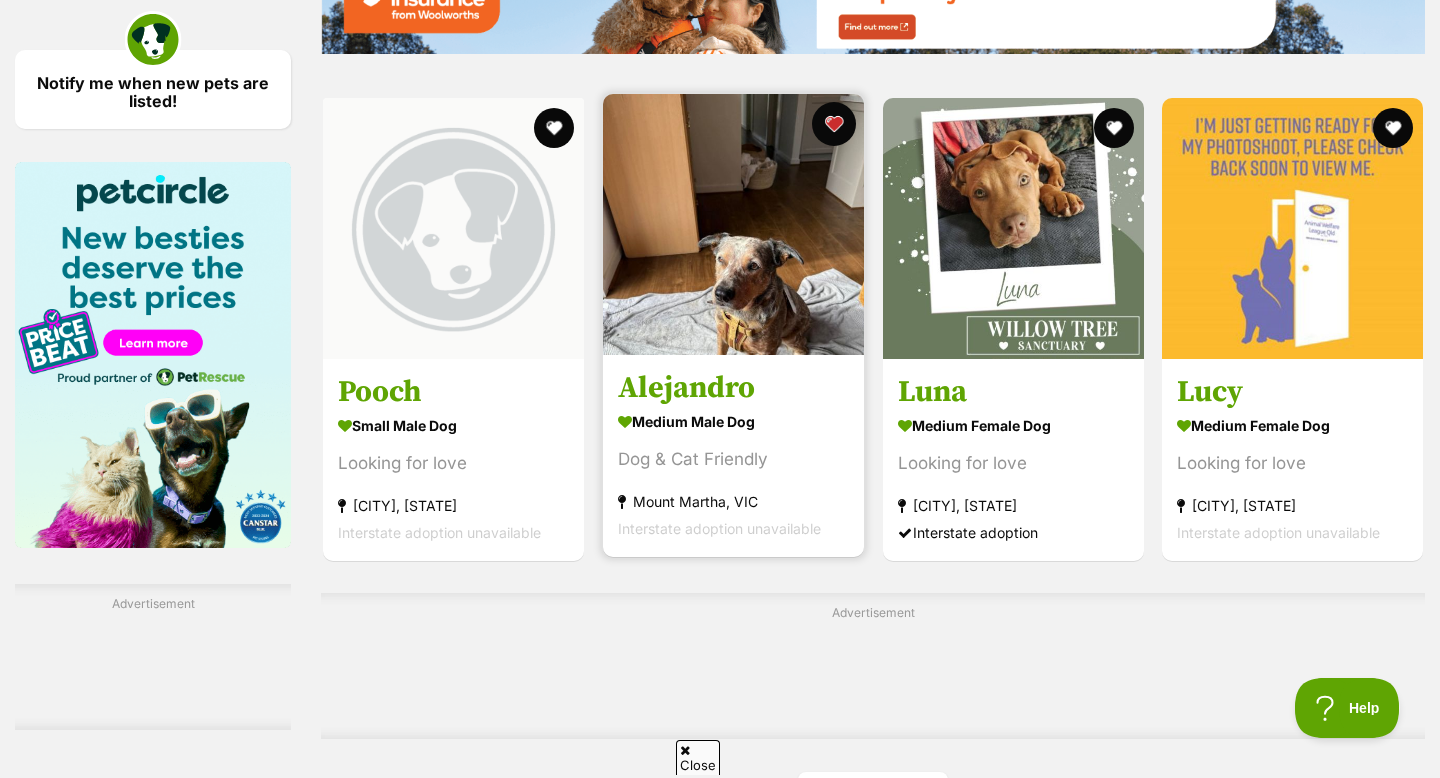 click at bounding box center [834, 124] 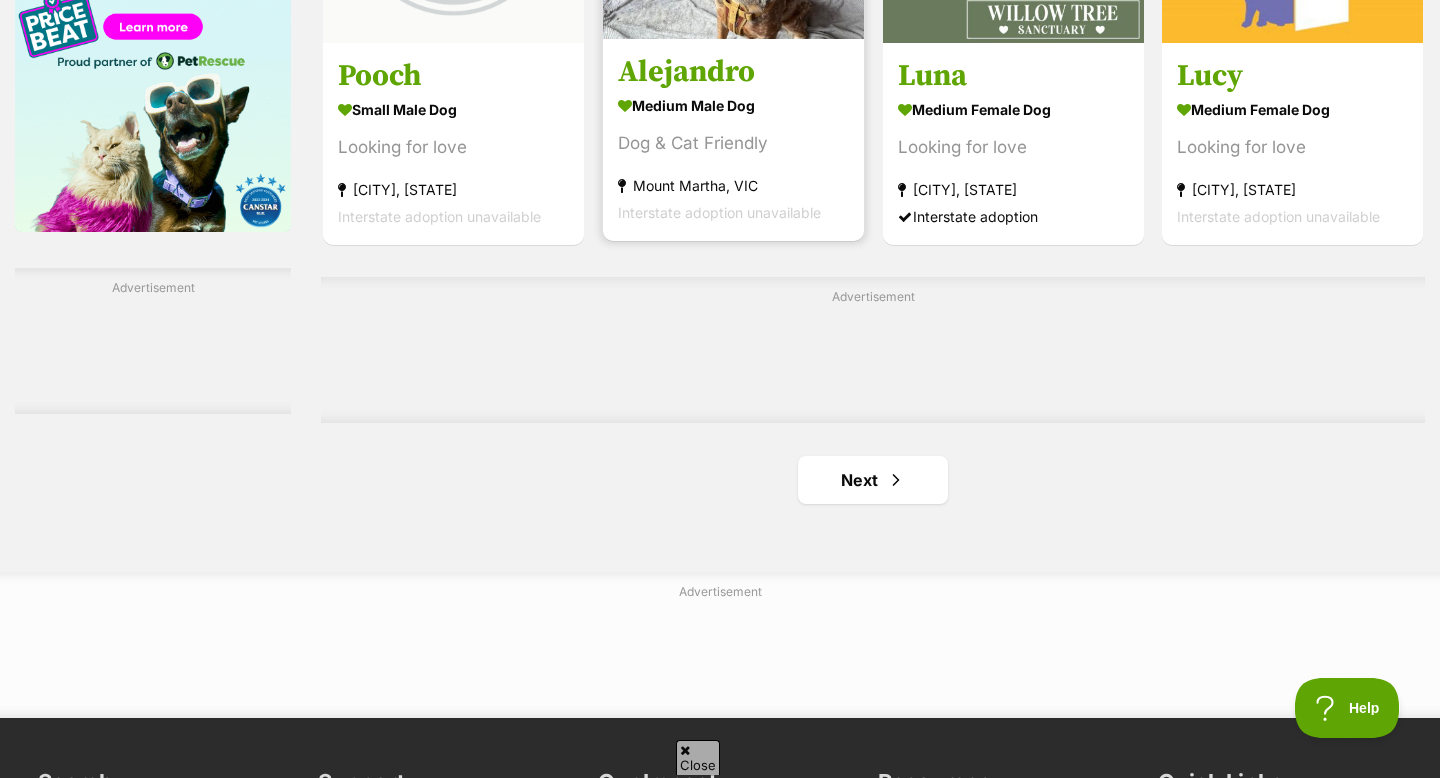 scroll, scrollTop: 3227, scrollLeft: 0, axis: vertical 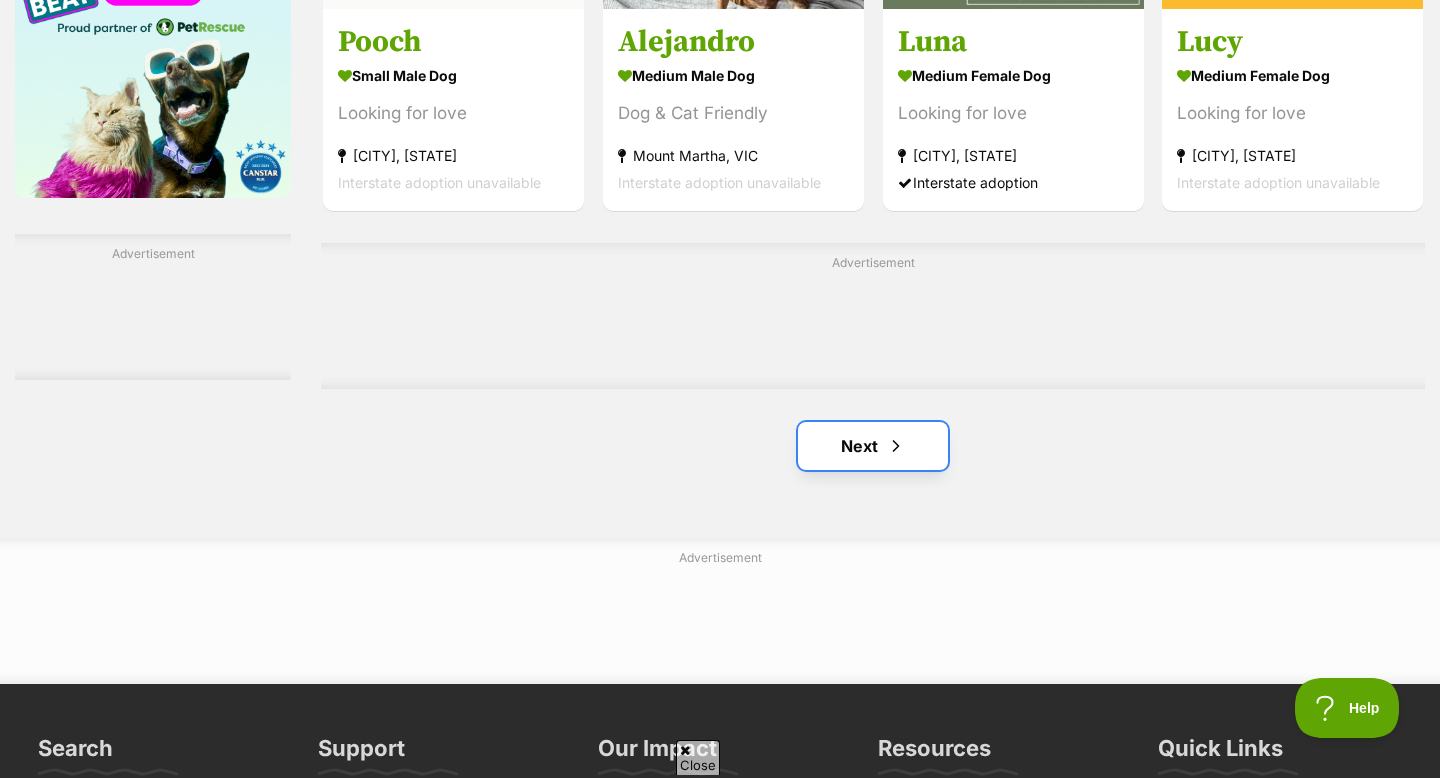 click on "Next" at bounding box center [873, 446] 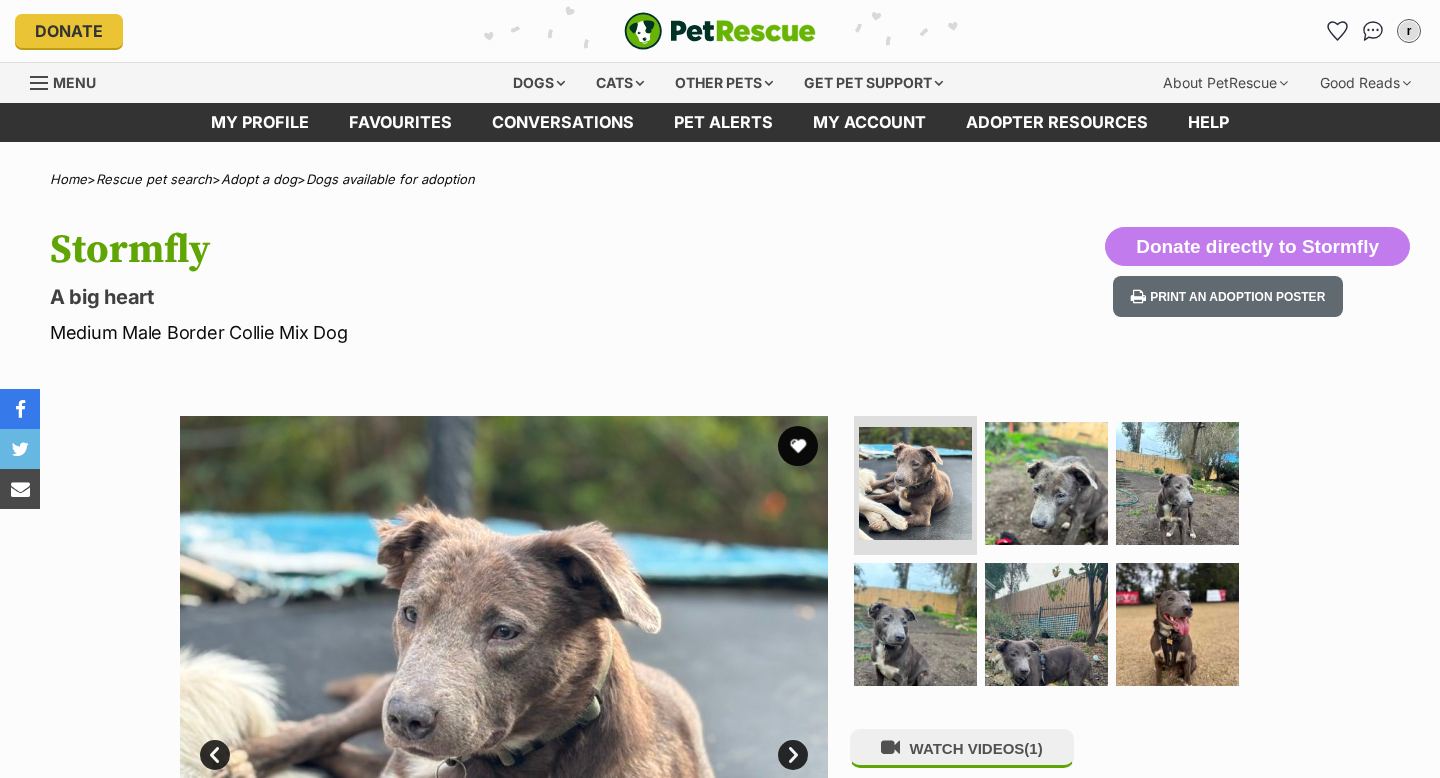scroll, scrollTop: 0, scrollLeft: 0, axis: both 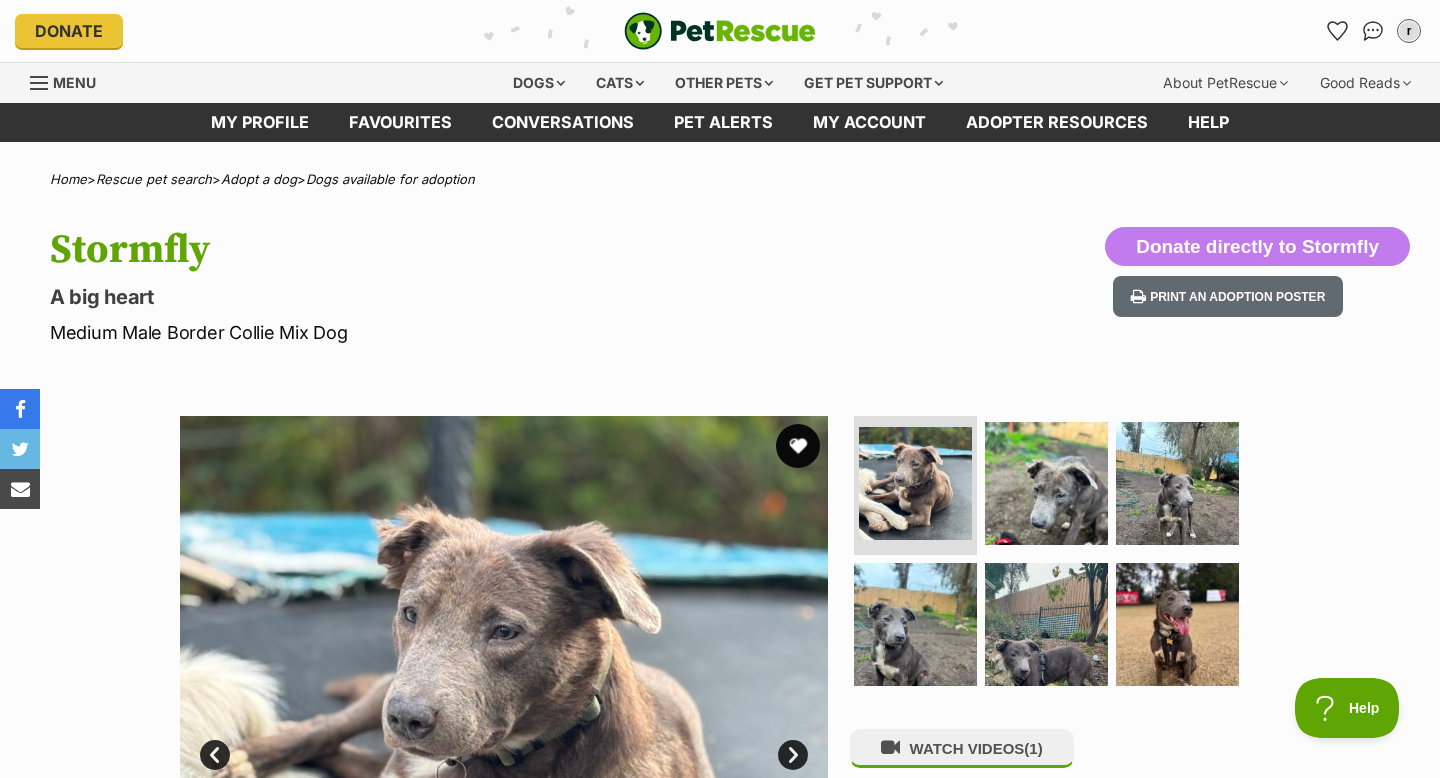 click at bounding box center [798, 446] 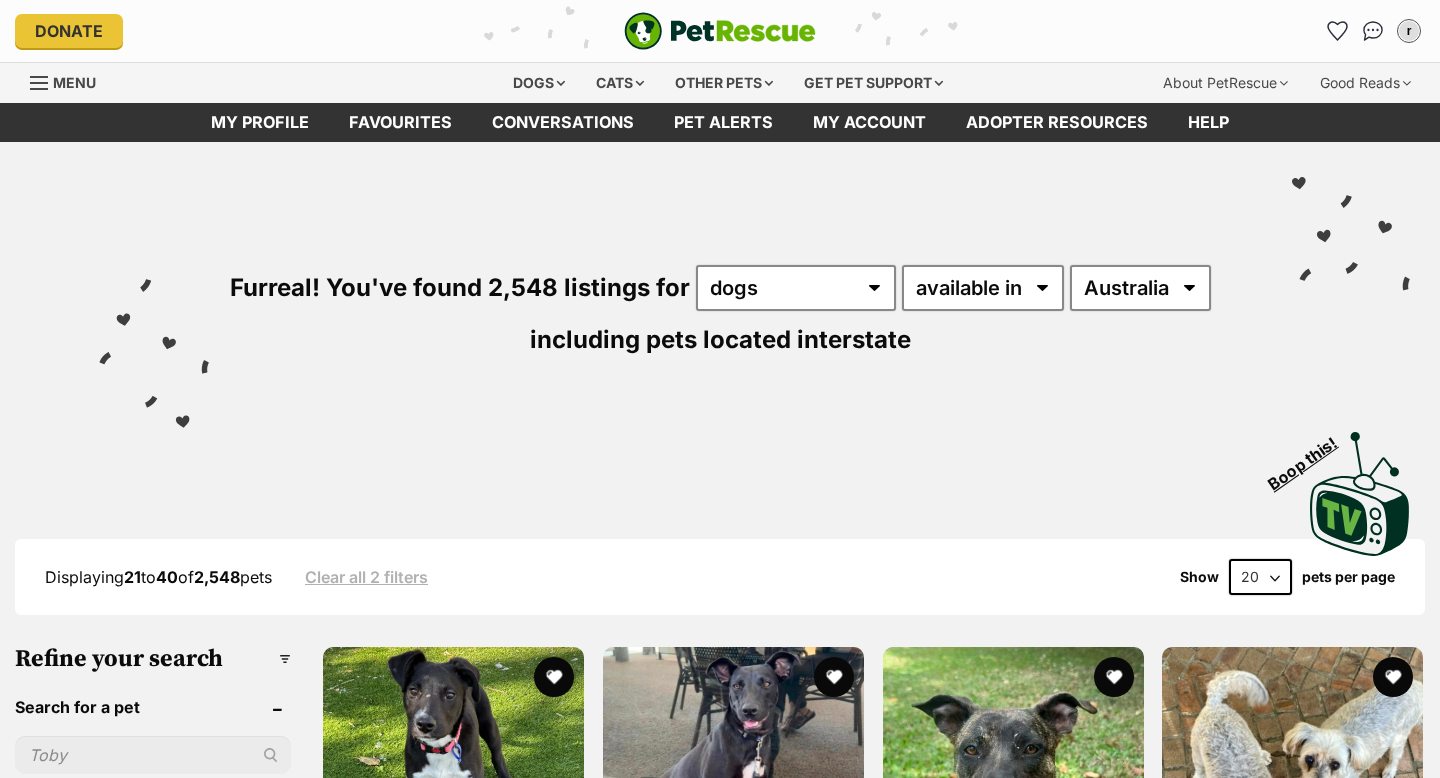 scroll, scrollTop: 125, scrollLeft: 0, axis: vertical 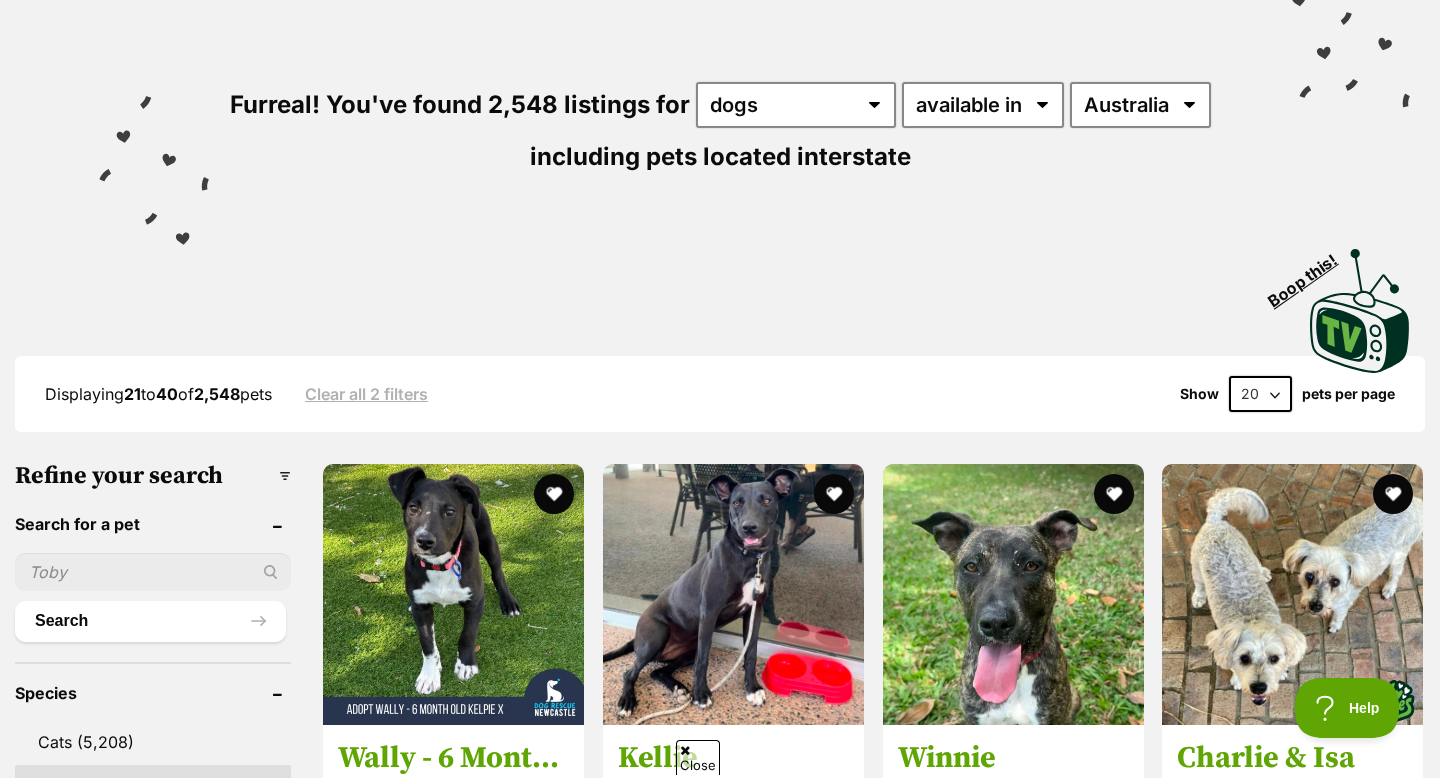 click on "20 40 60" at bounding box center [1260, 394] 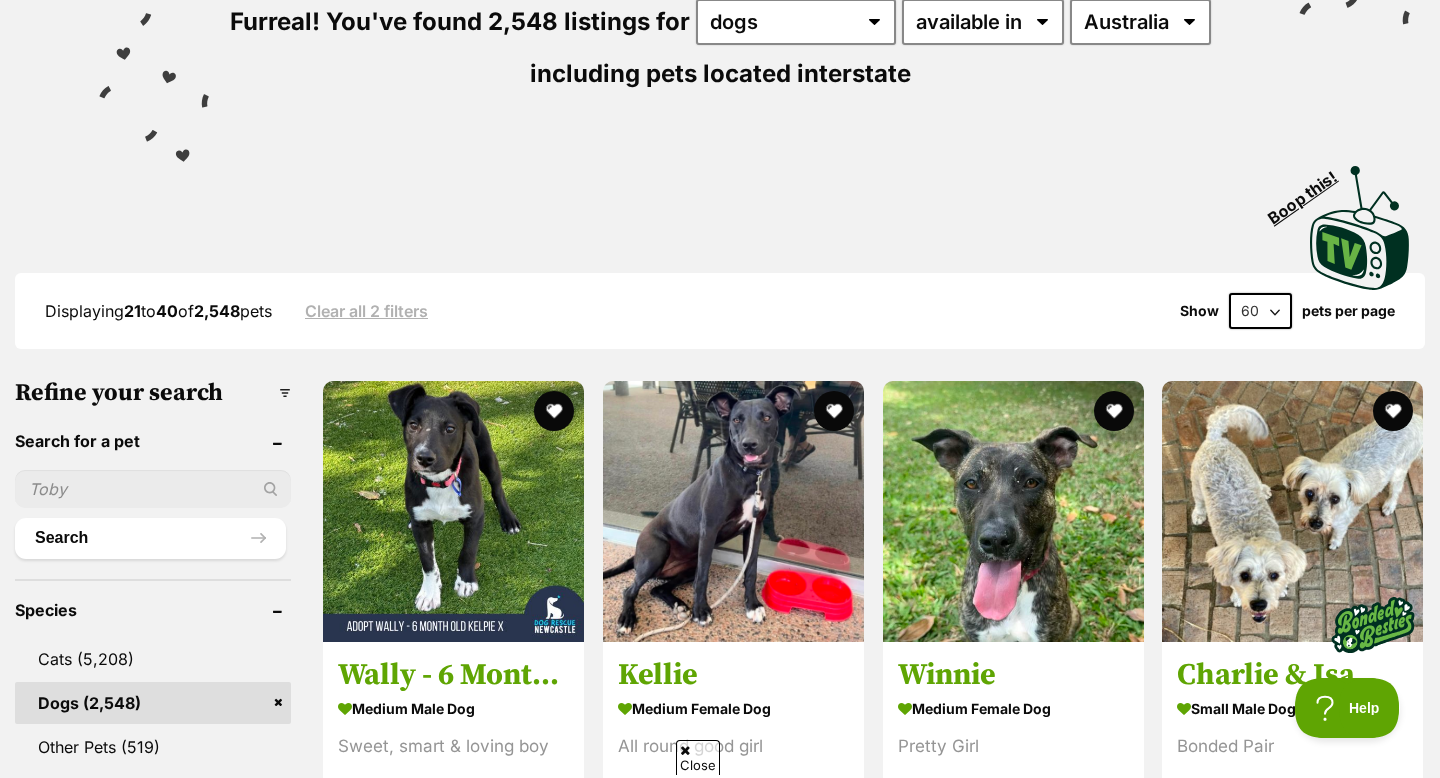 scroll, scrollTop: 280, scrollLeft: 0, axis: vertical 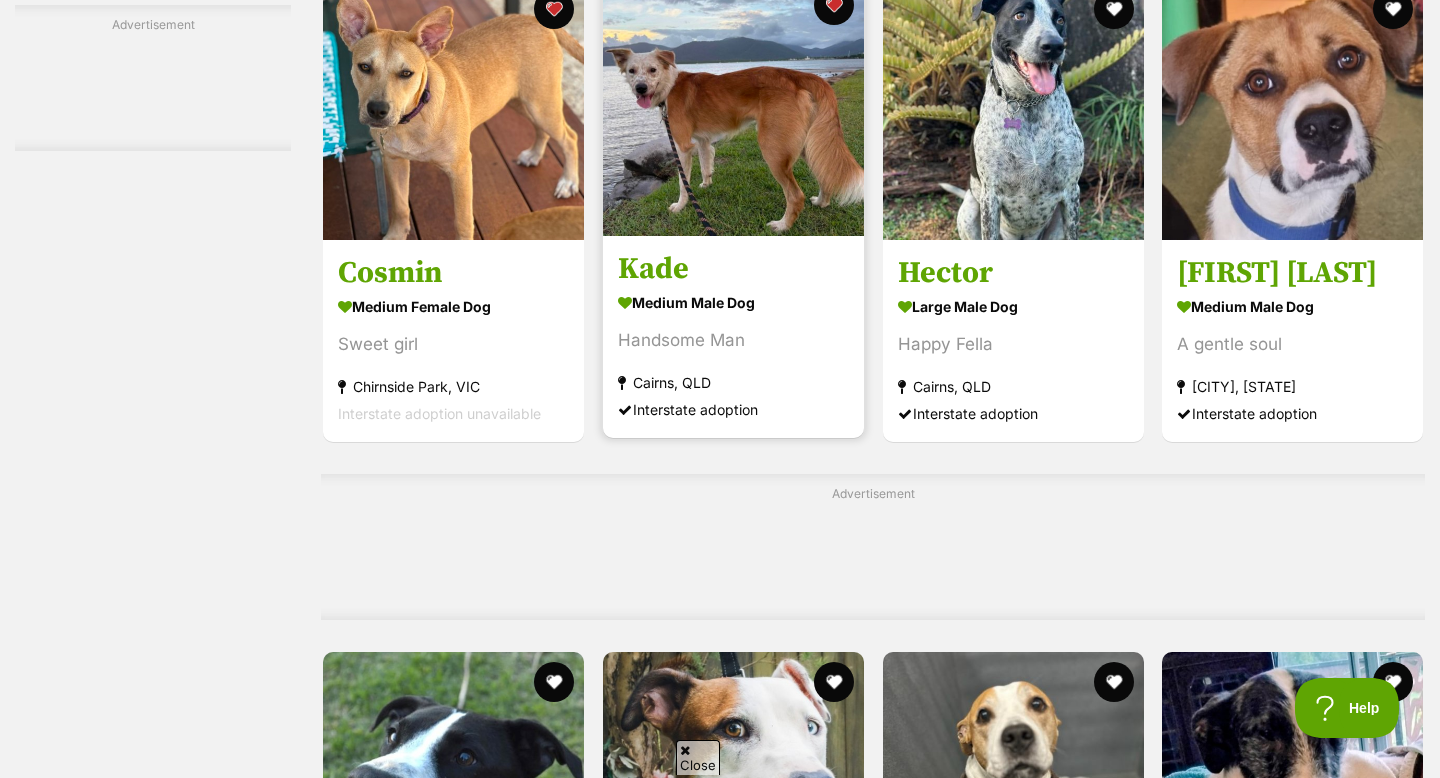 click at bounding box center (733, 105) 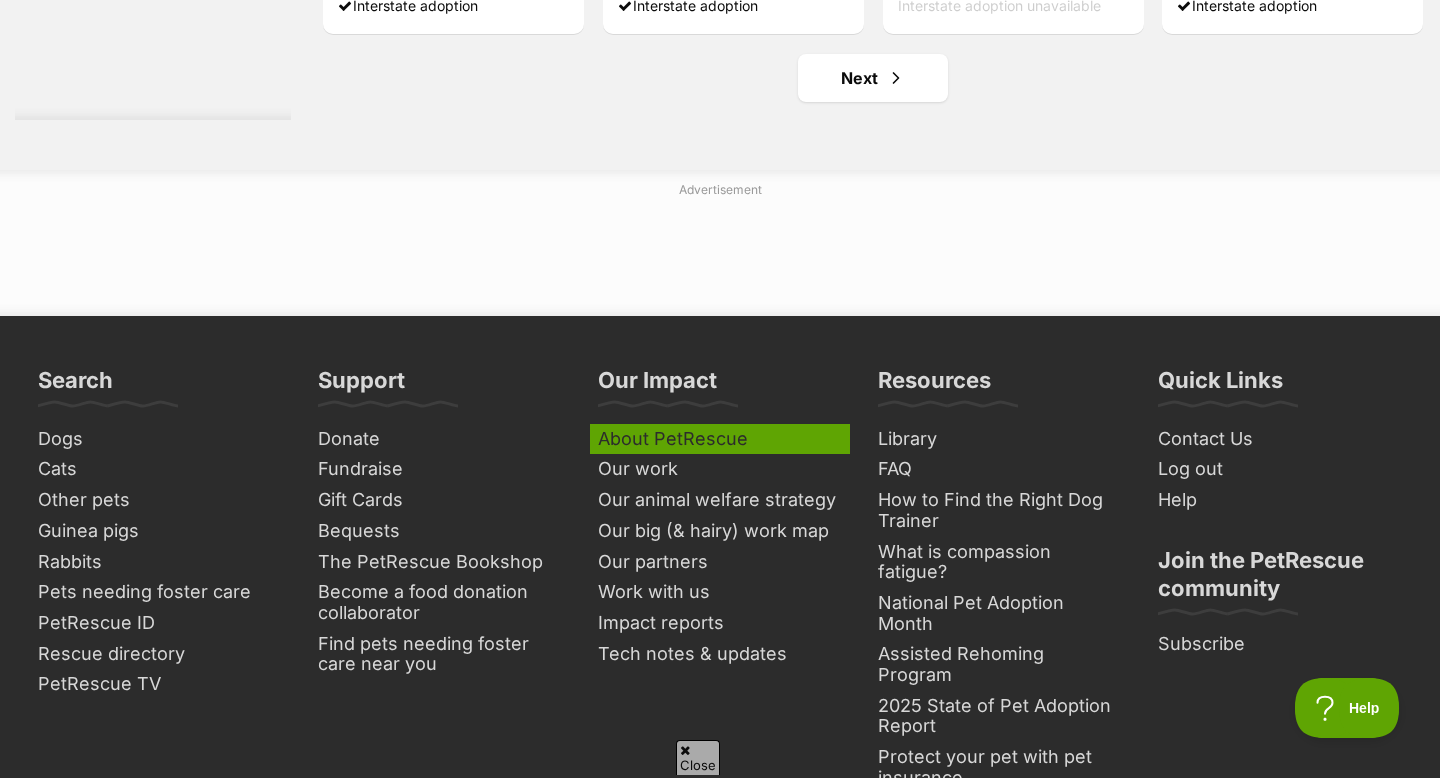 scroll, scrollTop: 9612, scrollLeft: 0, axis: vertical 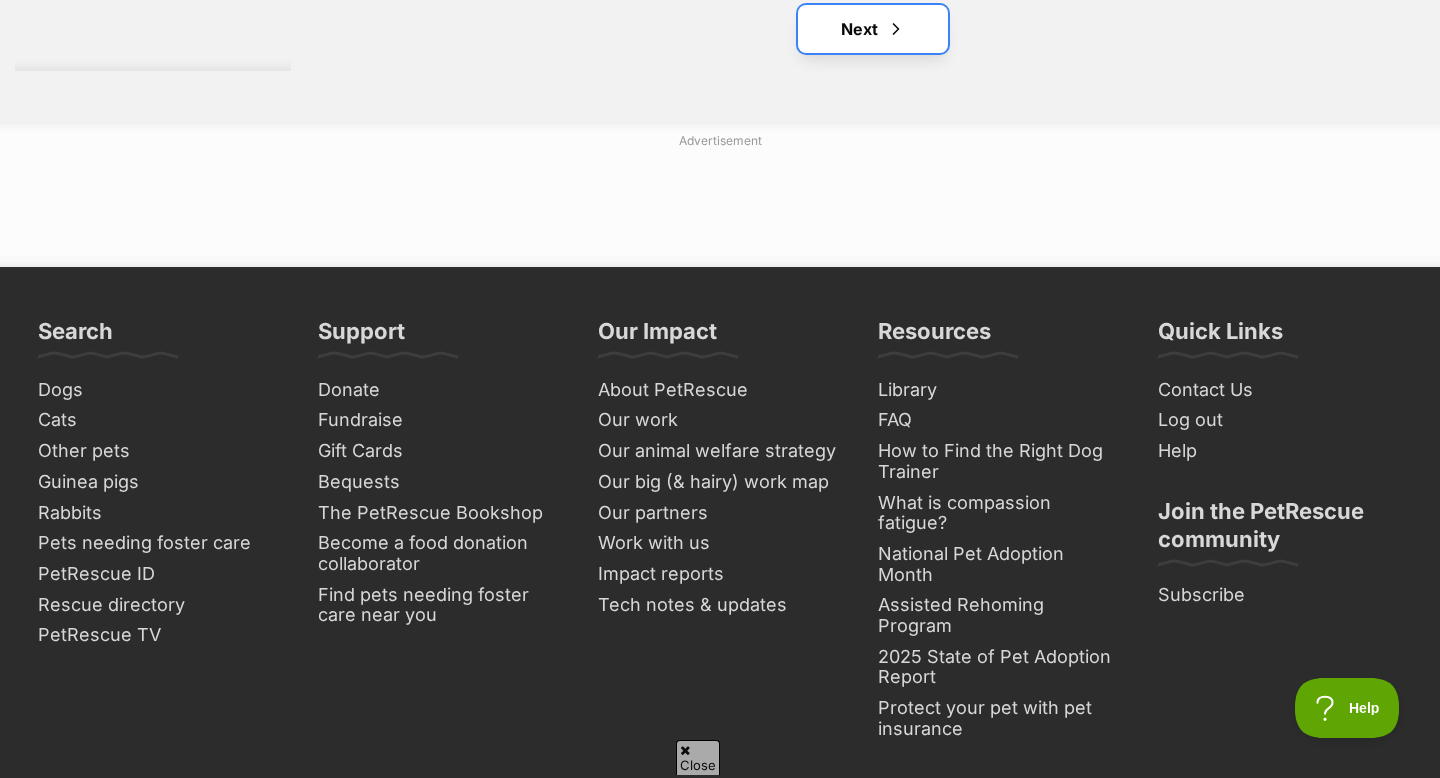 click on "Next" at bounding box center [873, 29] 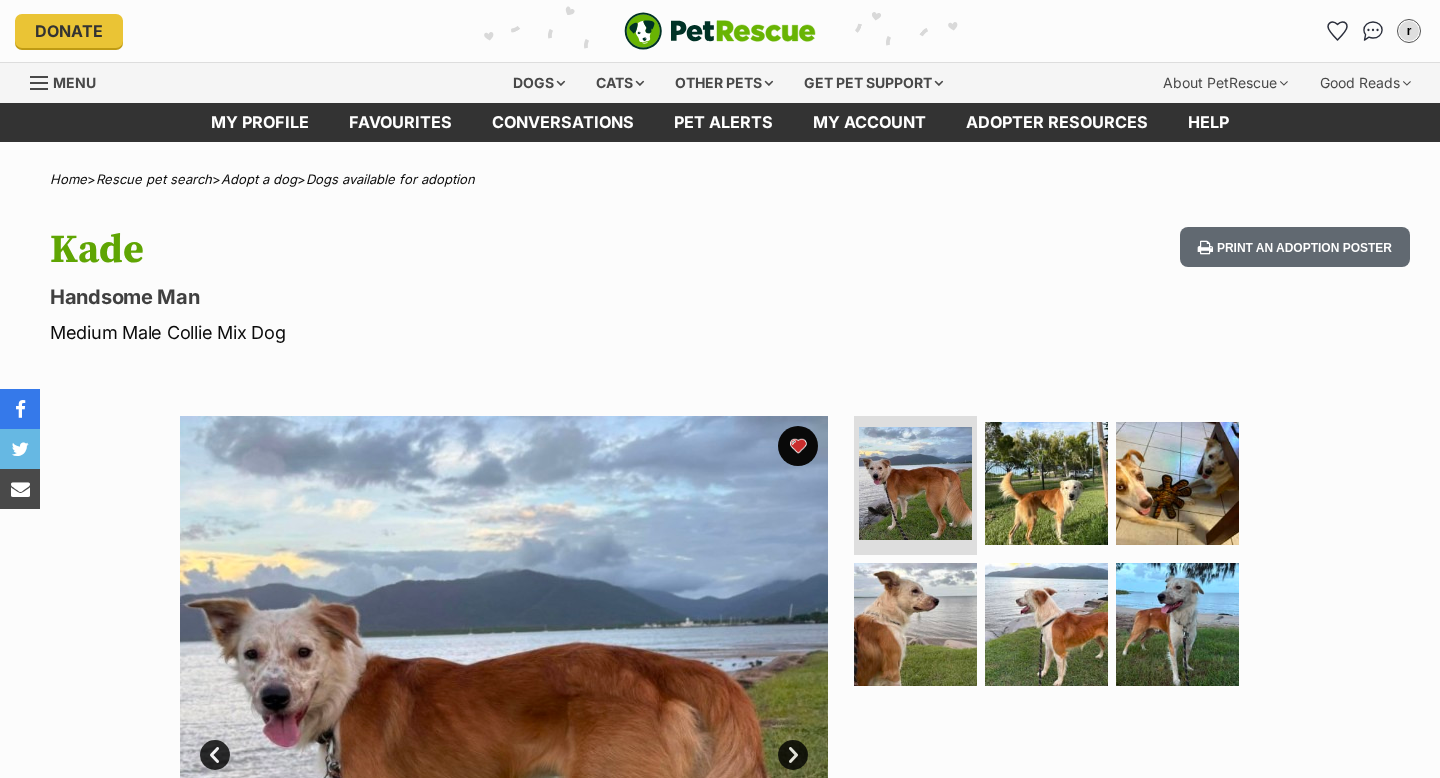 scroll, scrollTop: 0, scrollLeft: 0, axis: both 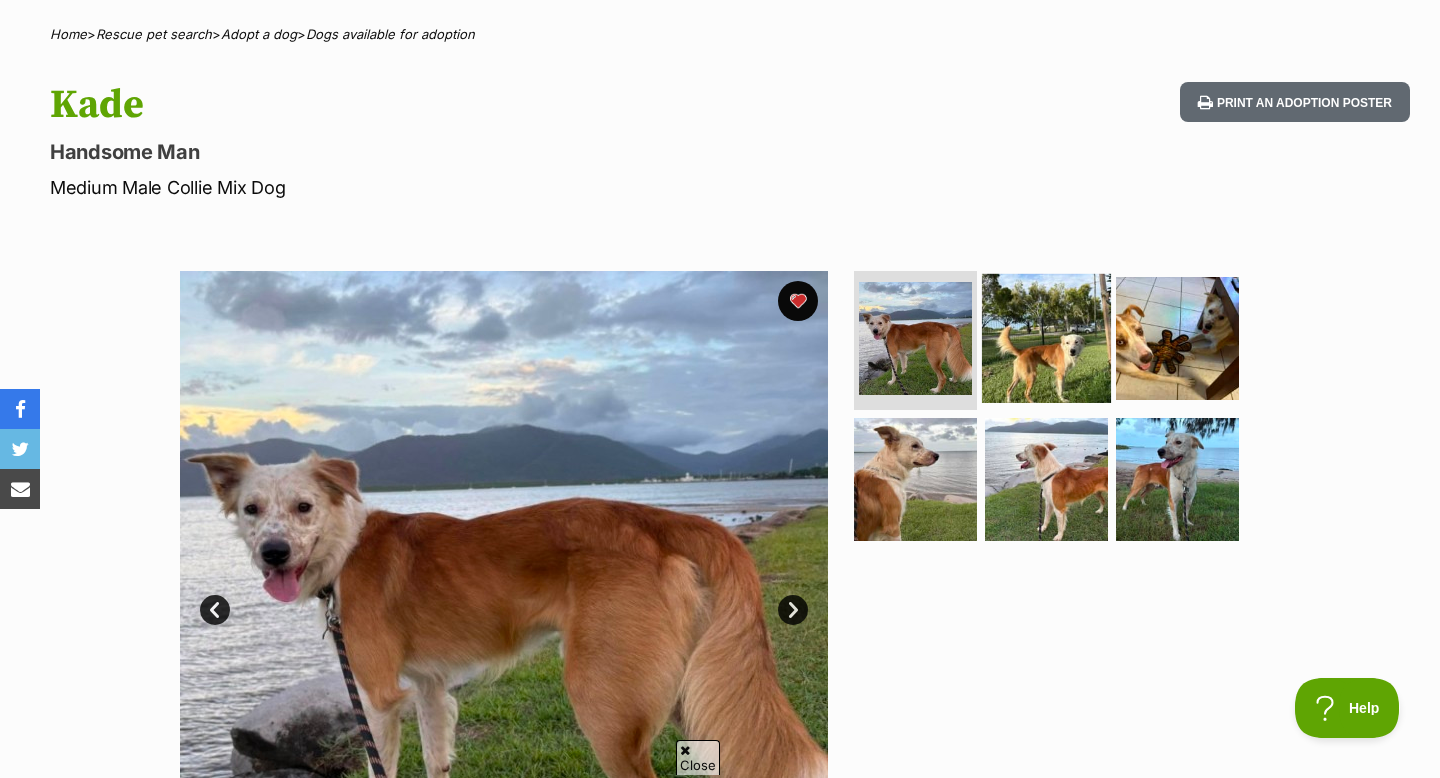click at bounding box center [1046, 337] 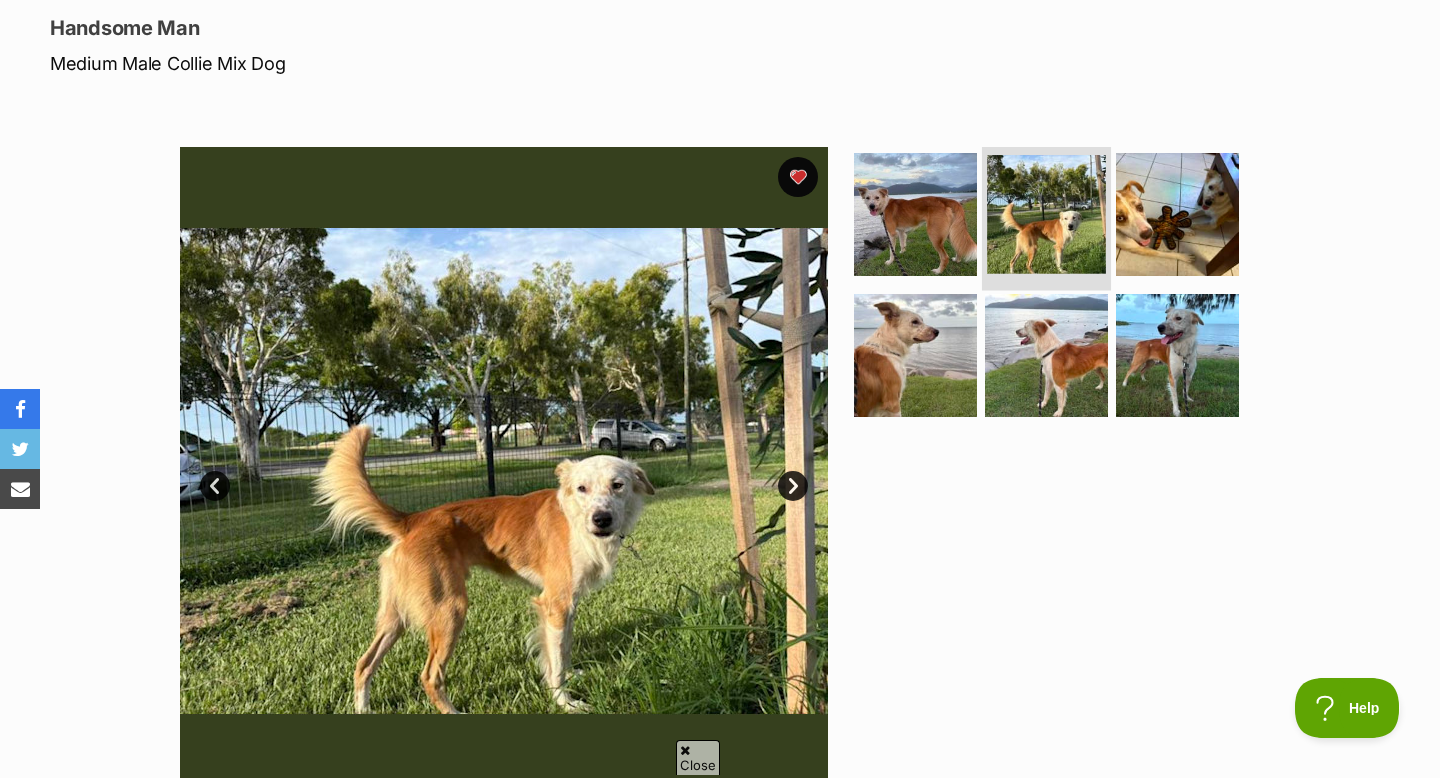 scroll, scrollTop: 273, scrollLeft: 0, axis: vertical 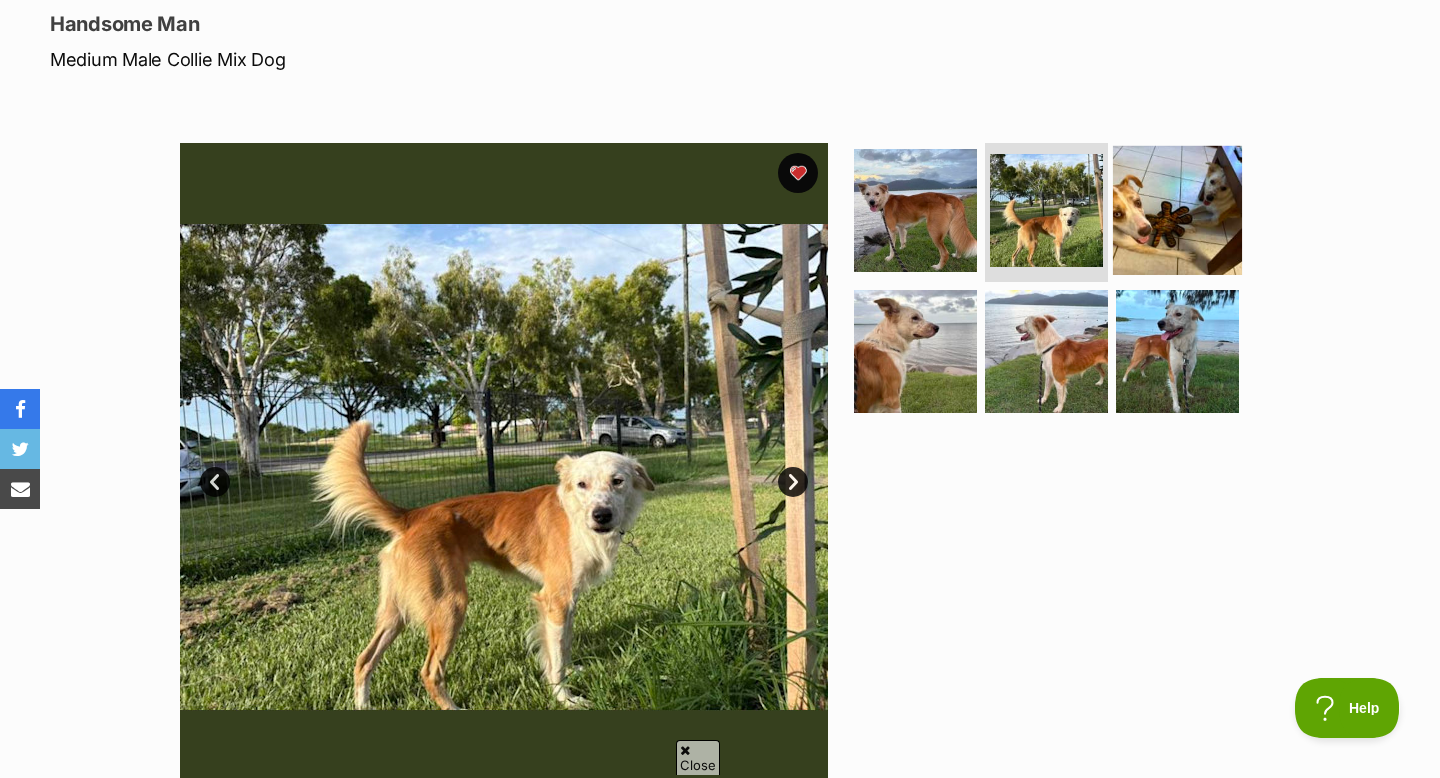 click at bounding box center (1177, 209) 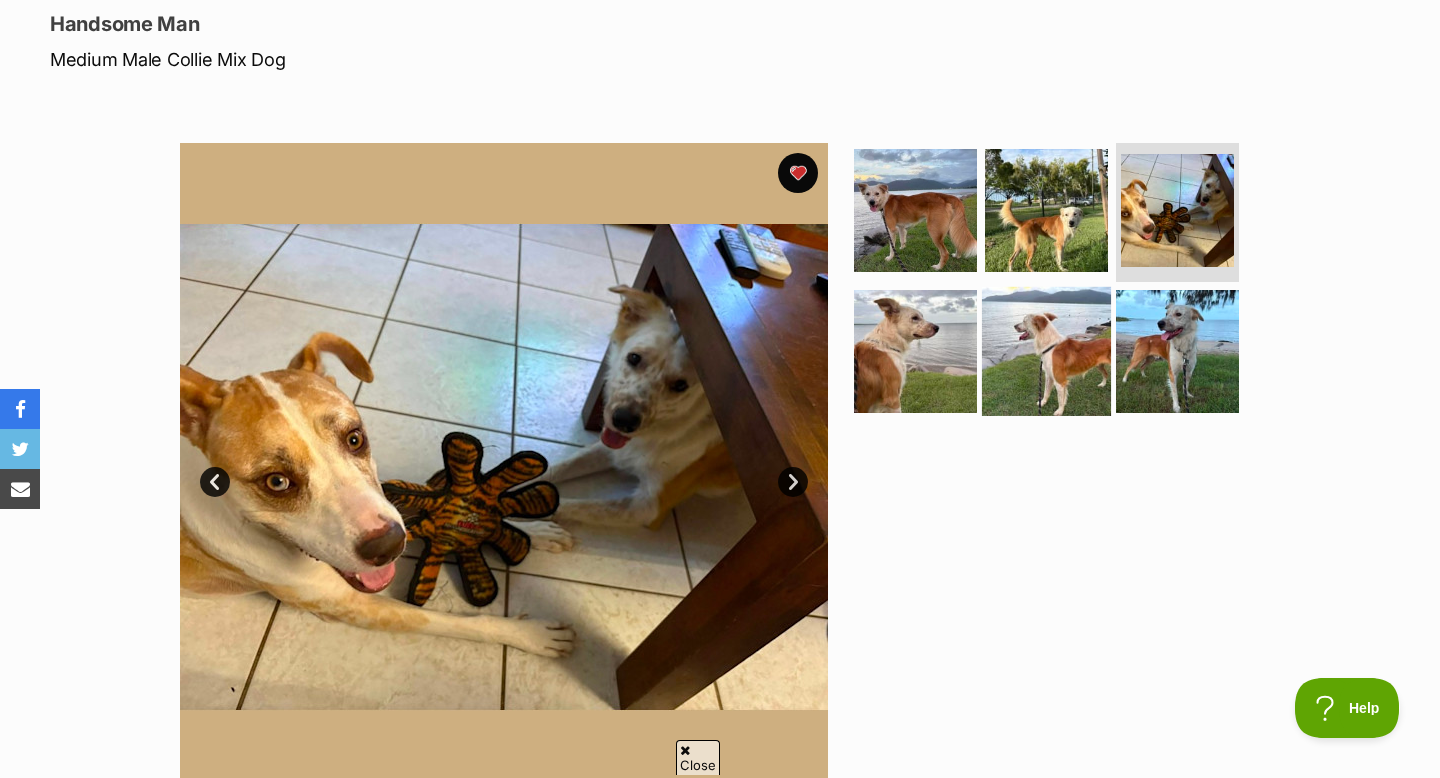 click at bounding box center [1046, 351] 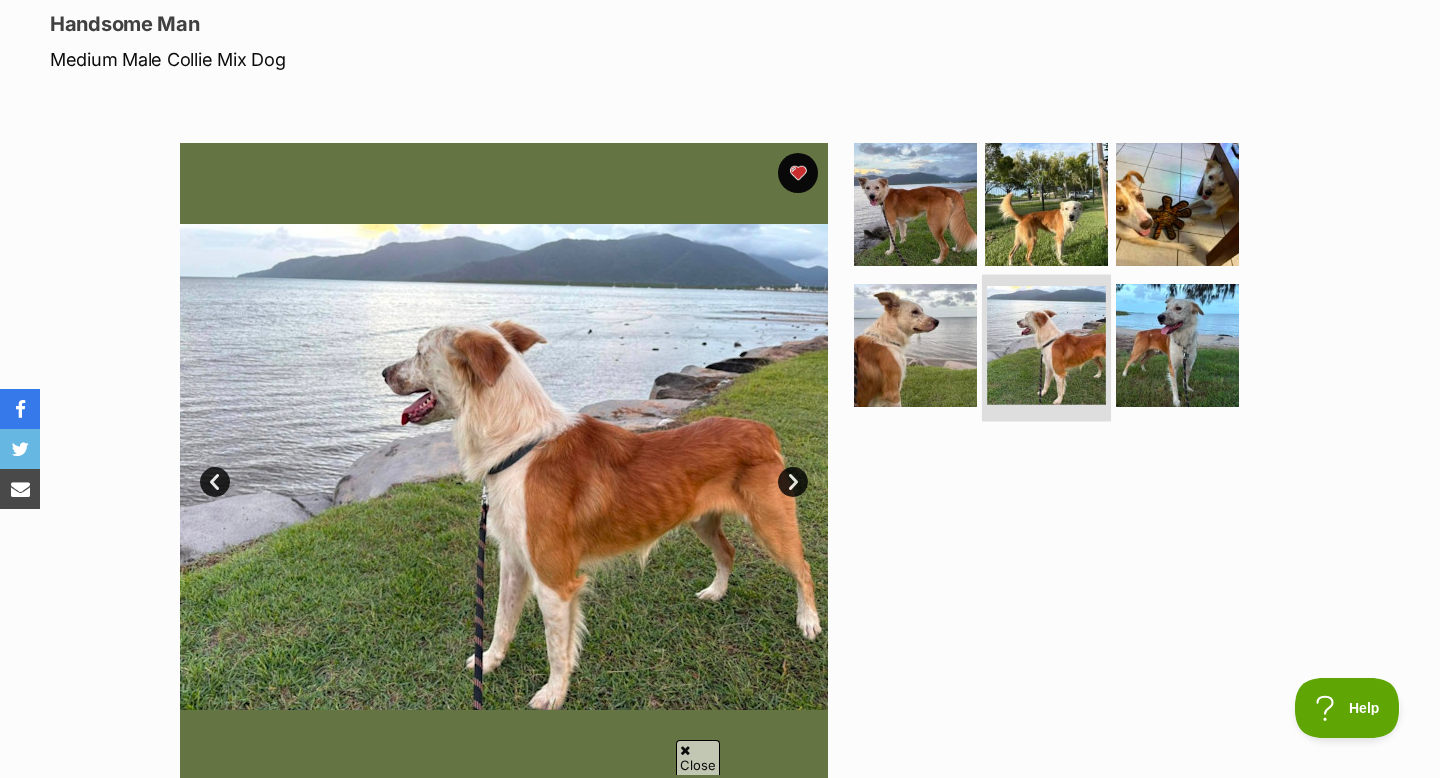 click at bounding box center (1046, 345) 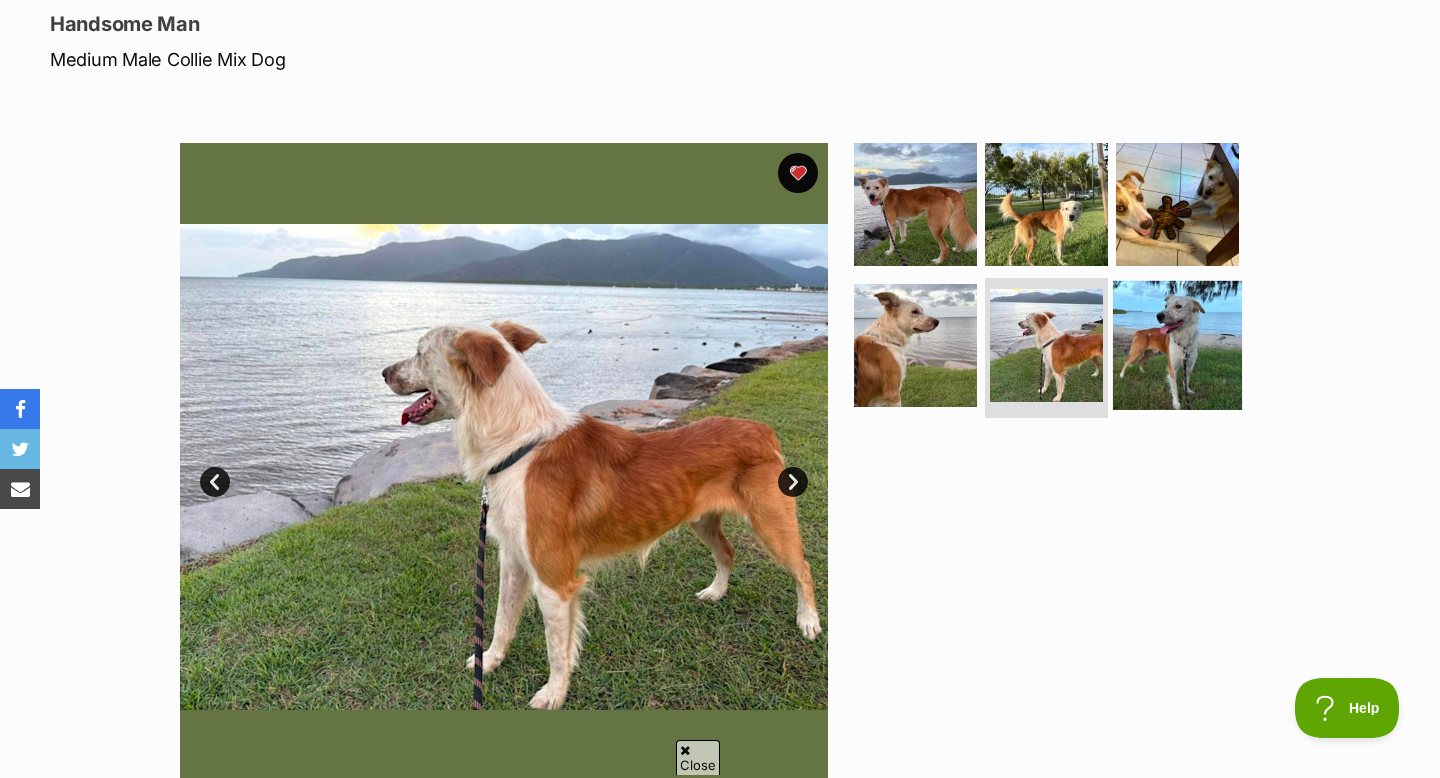 click at bounding box center [1177, 345] 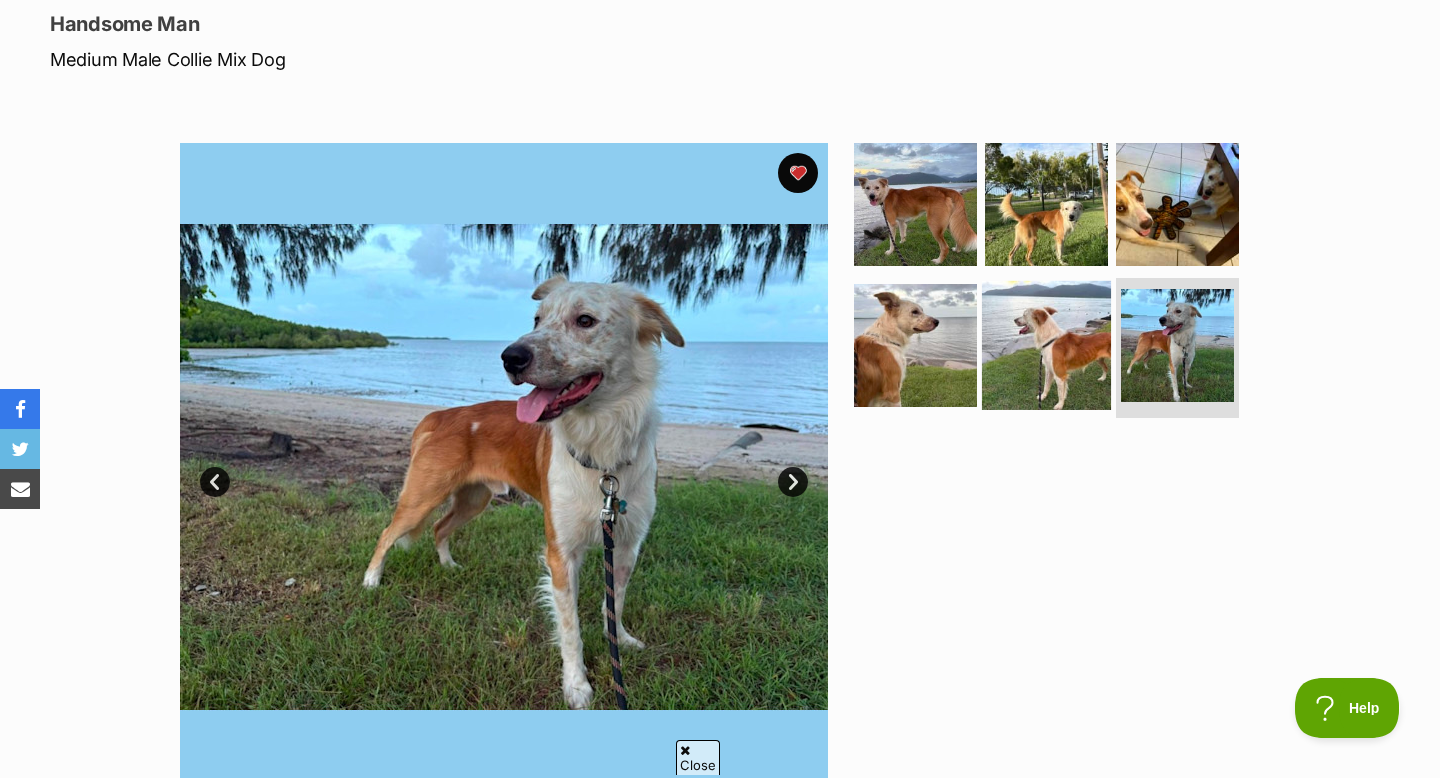 click at bounding box center (1046, 345) 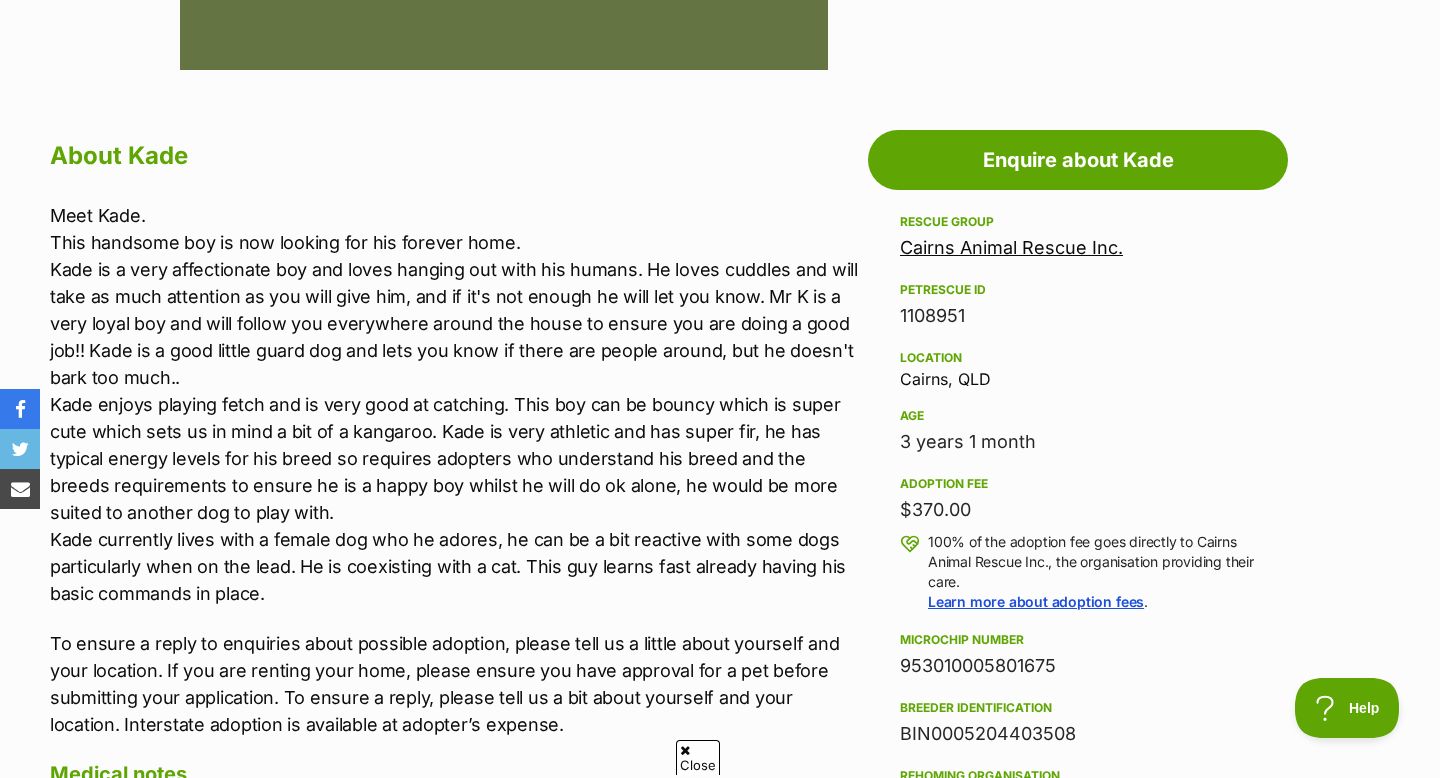 scroll, scrollTop: 1078, scrollLeft: 0, axis: vertical 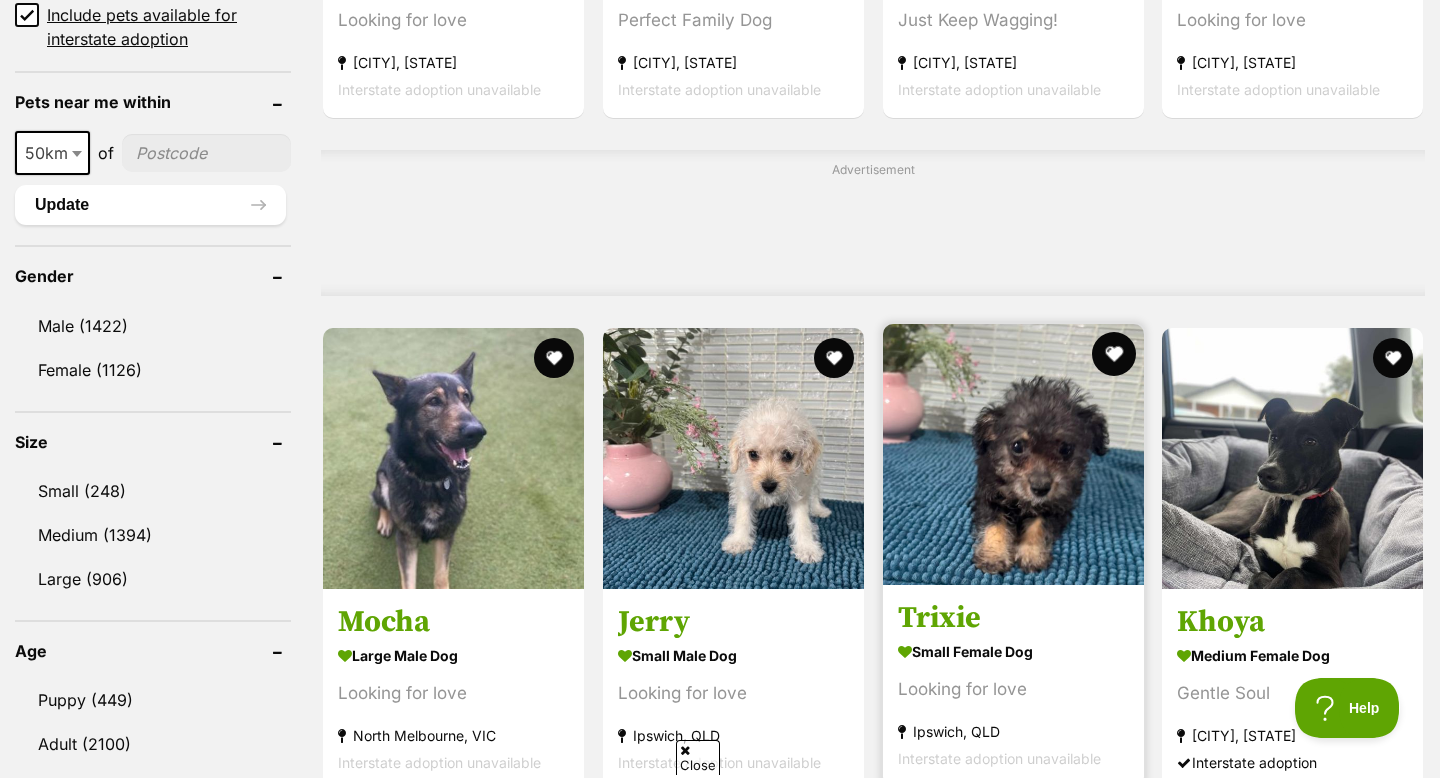 click at bounding box center [1113, 354] 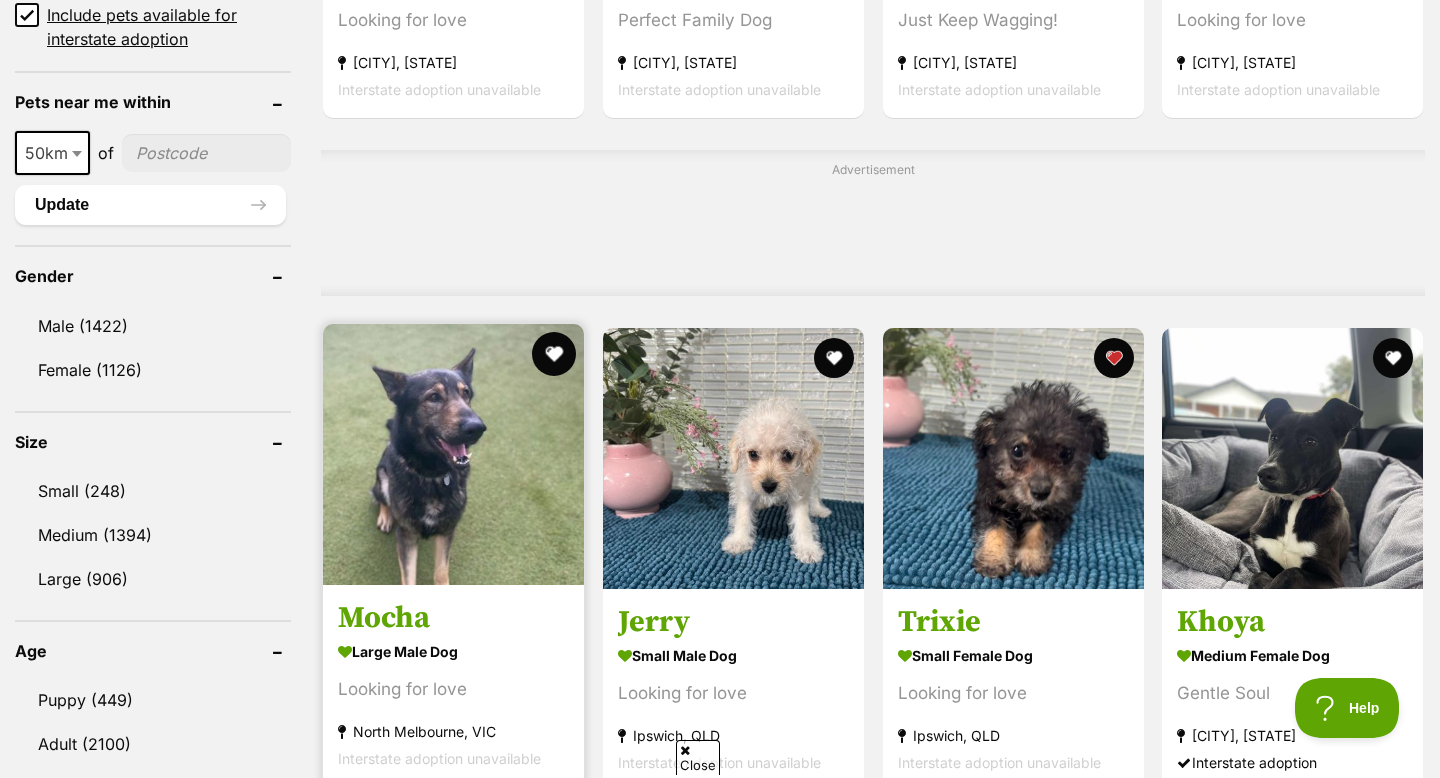 click at bounding box center (554, 354) 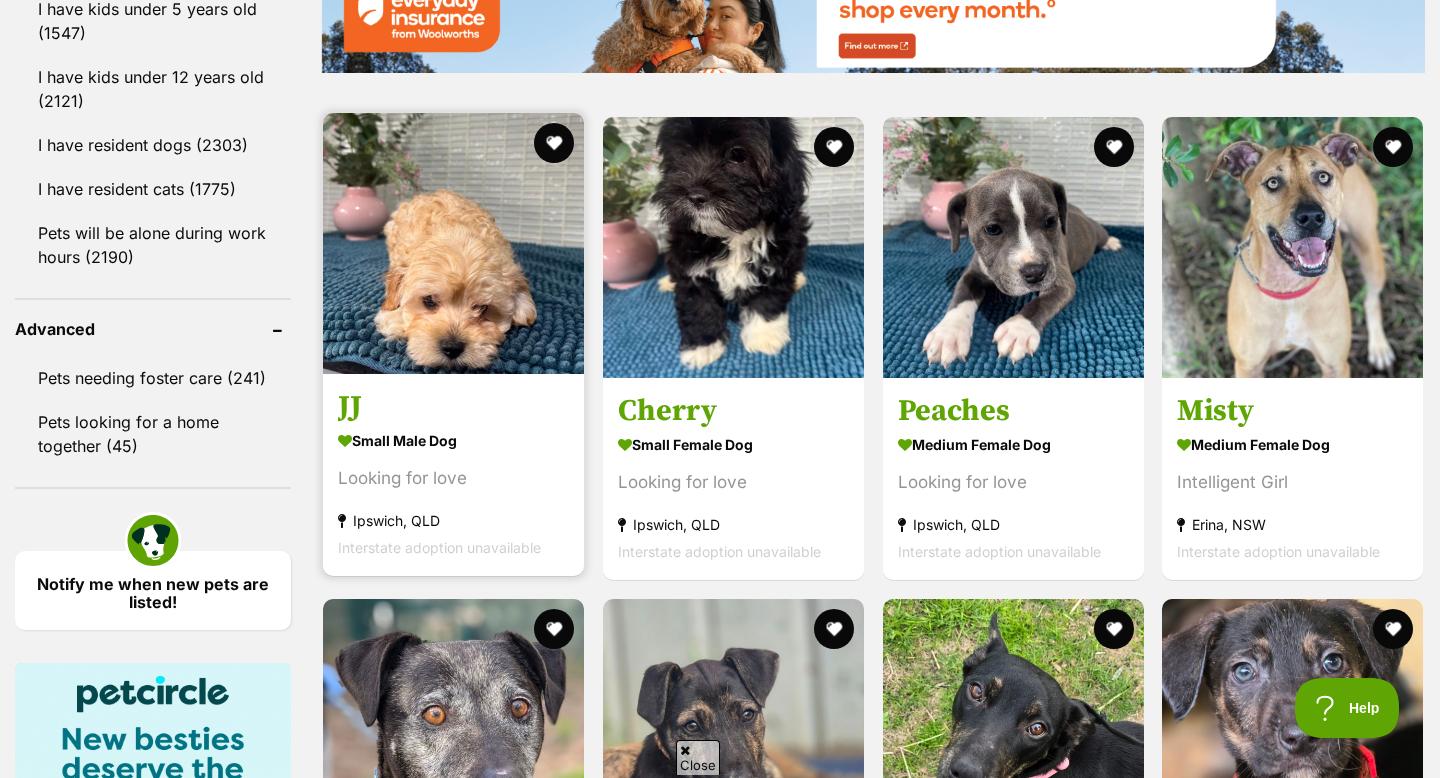 scroll, scrollTop: 2377, scrollLeft: 0, axis: vertical 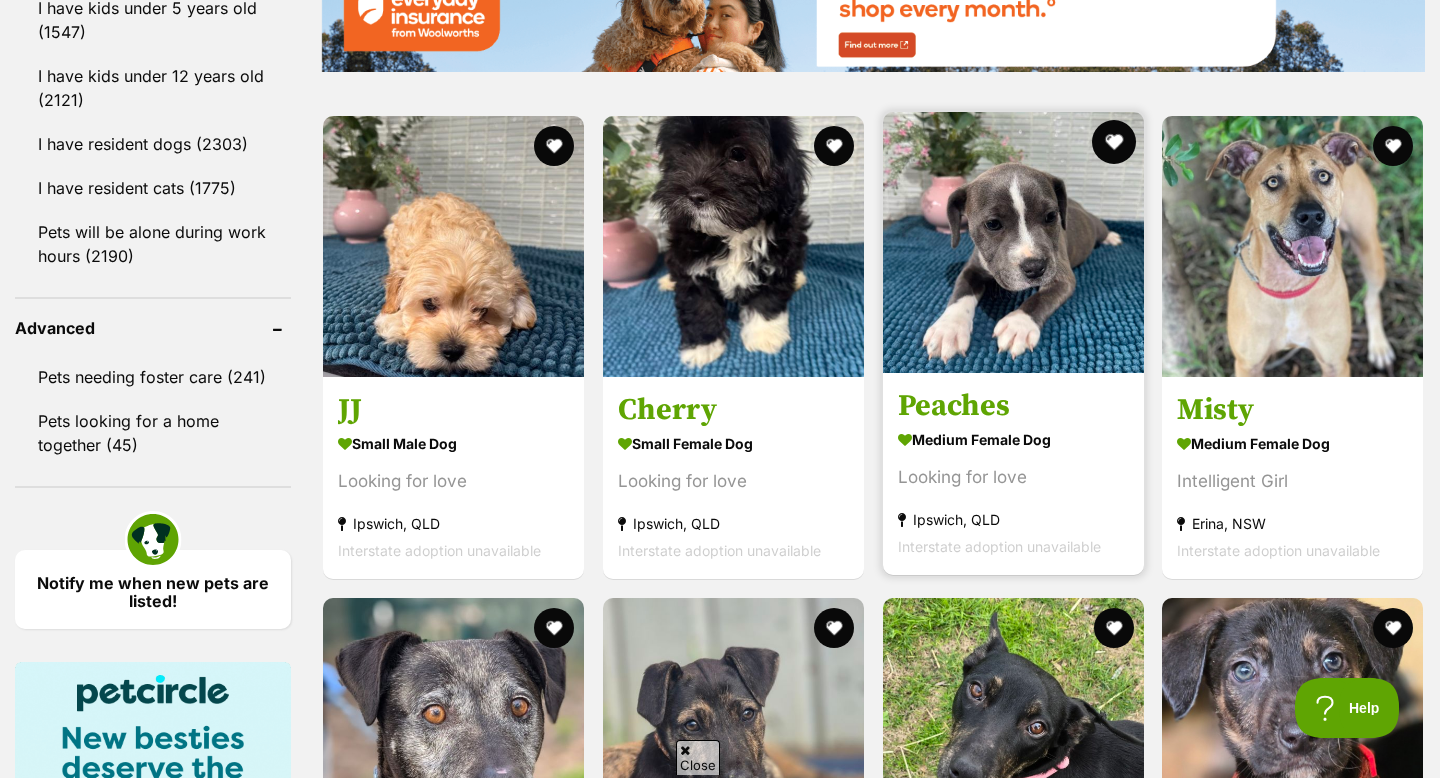 click at bounding box center (1113, 142) 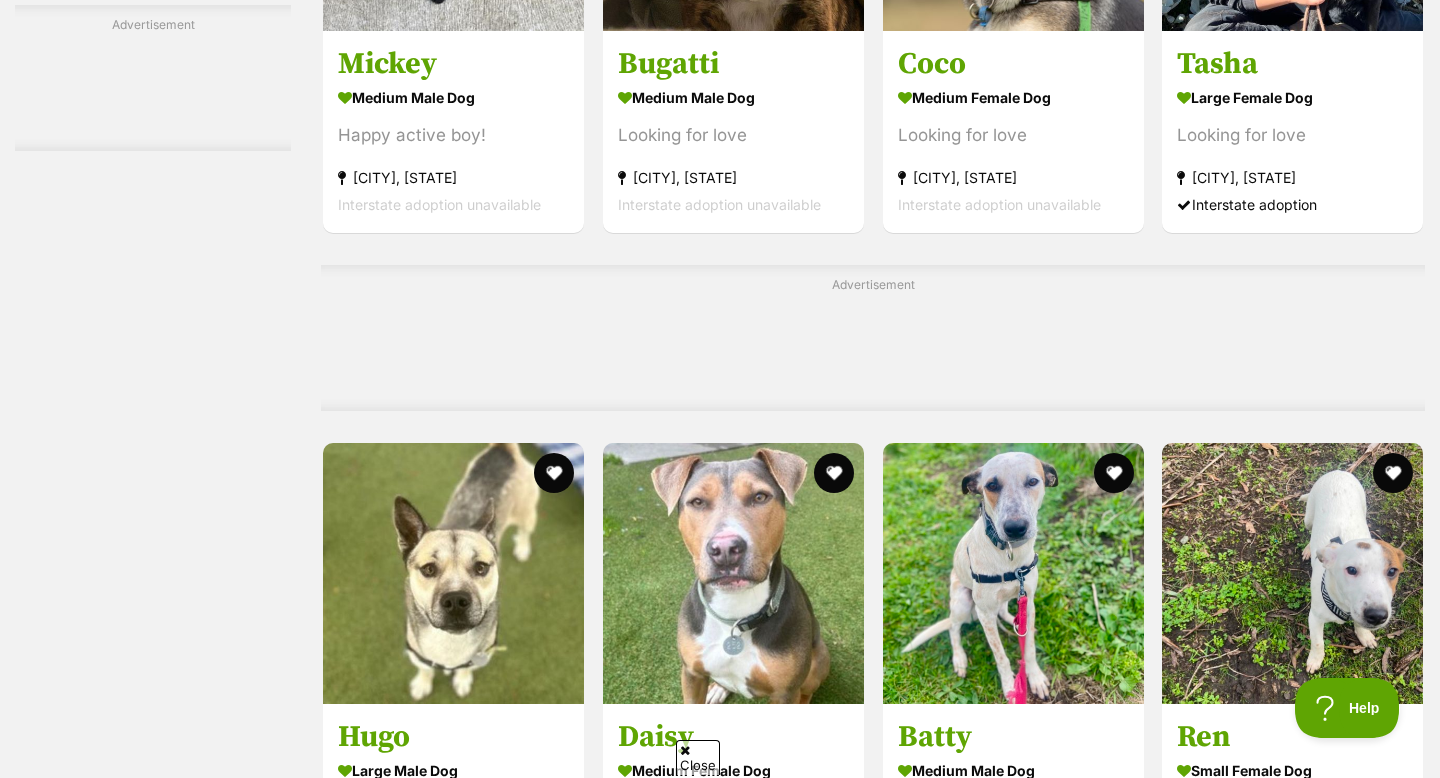 scroll, scrollTop: 5038, scrollLeft: 0, axis: vertical 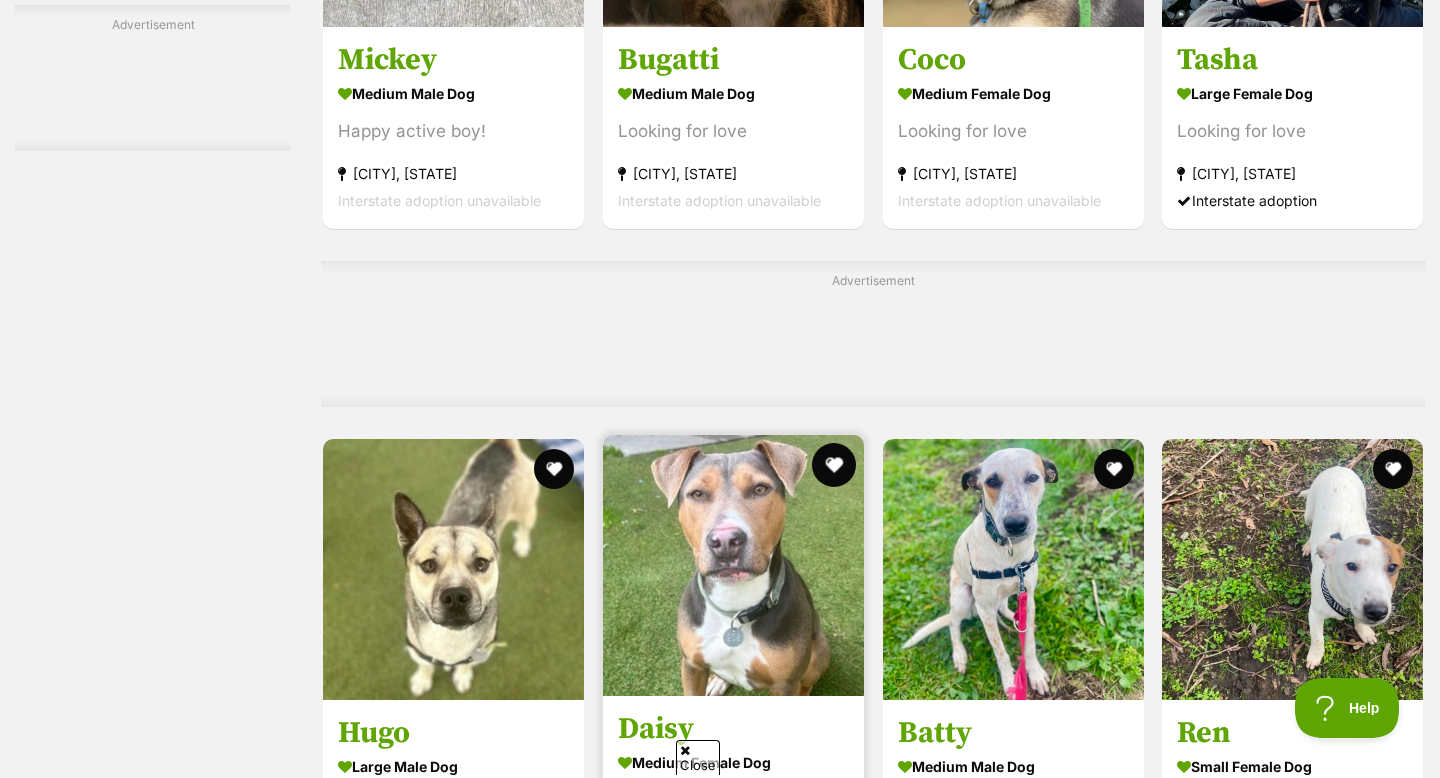 click at bounding box center (834, 465) 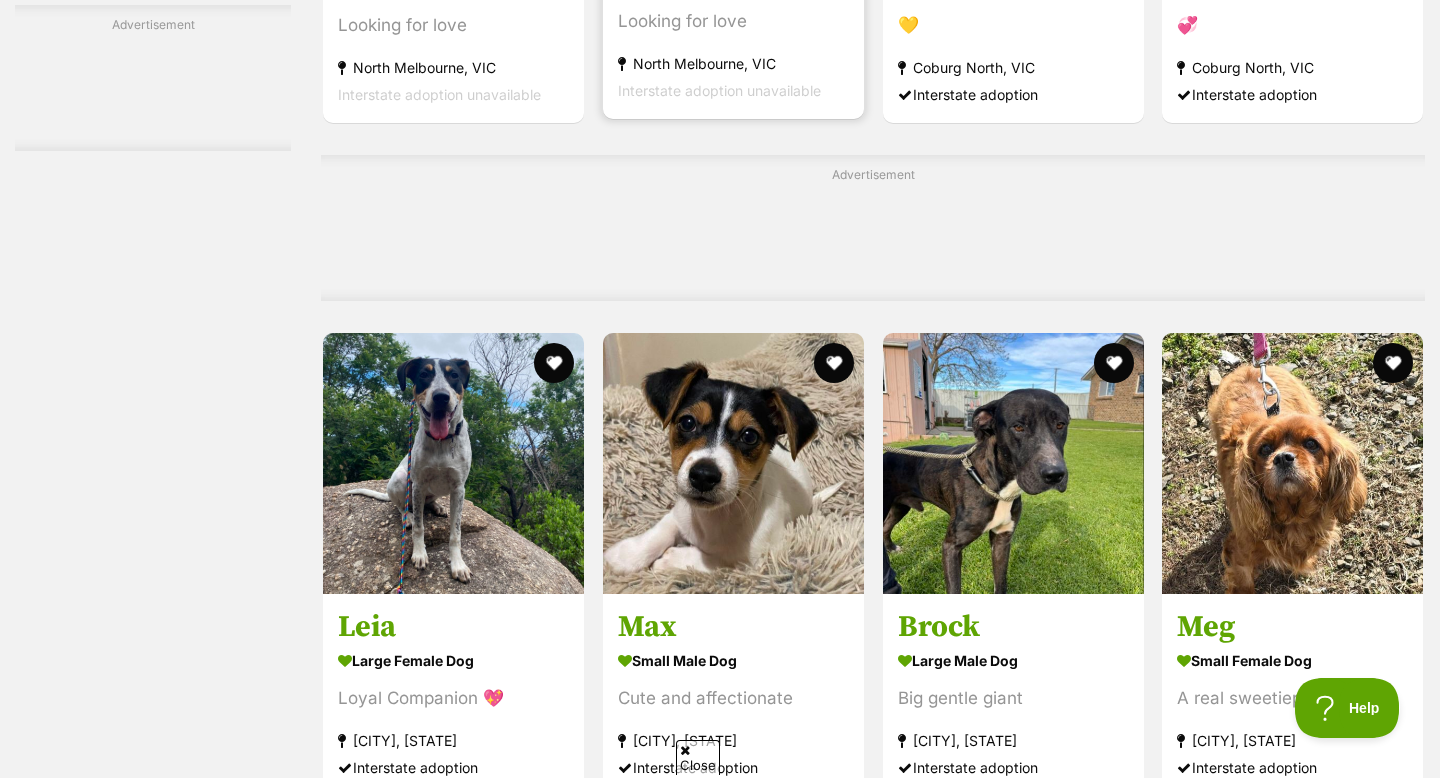 scroll, scrollTop: 5840, scrollLeft: 0, axis: vertical 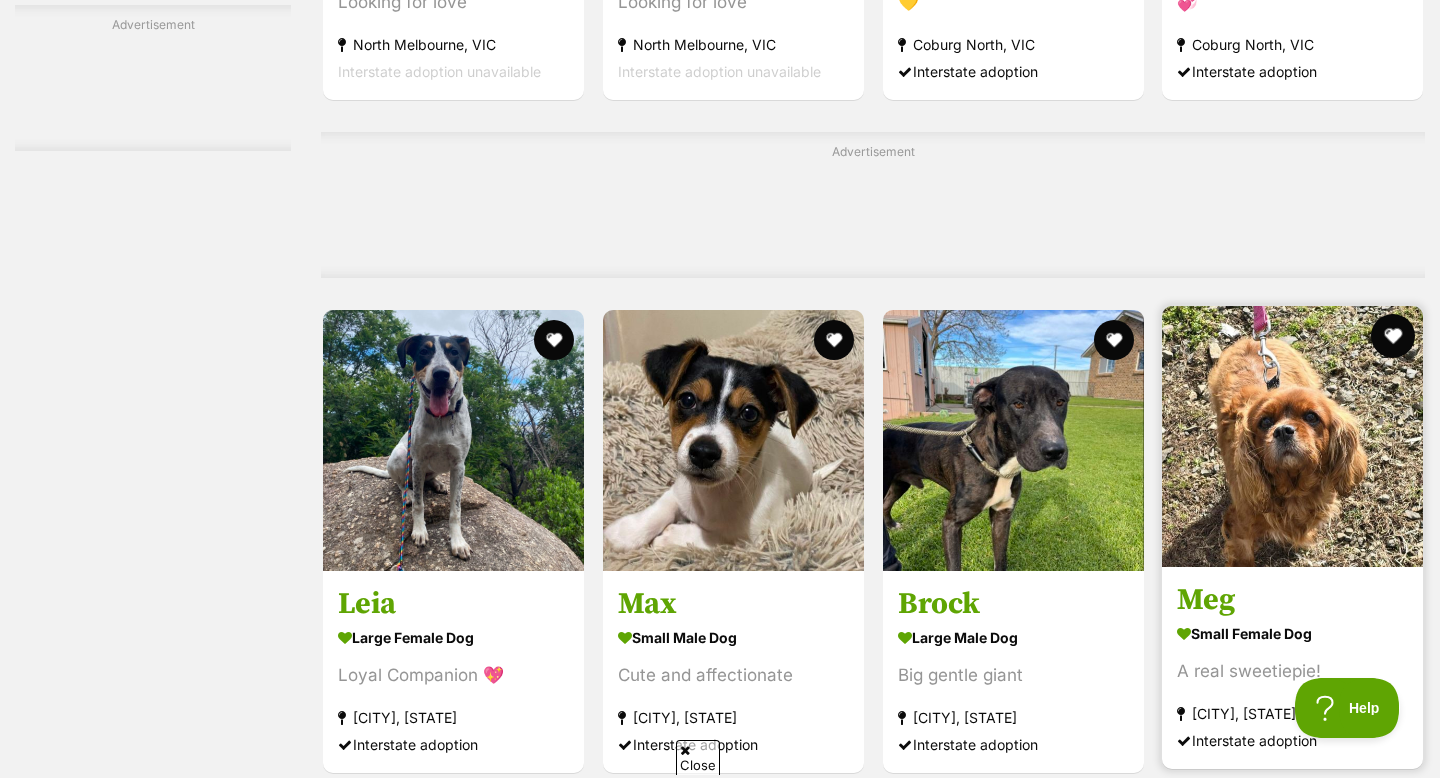 click at bounding box center (1393, 336) 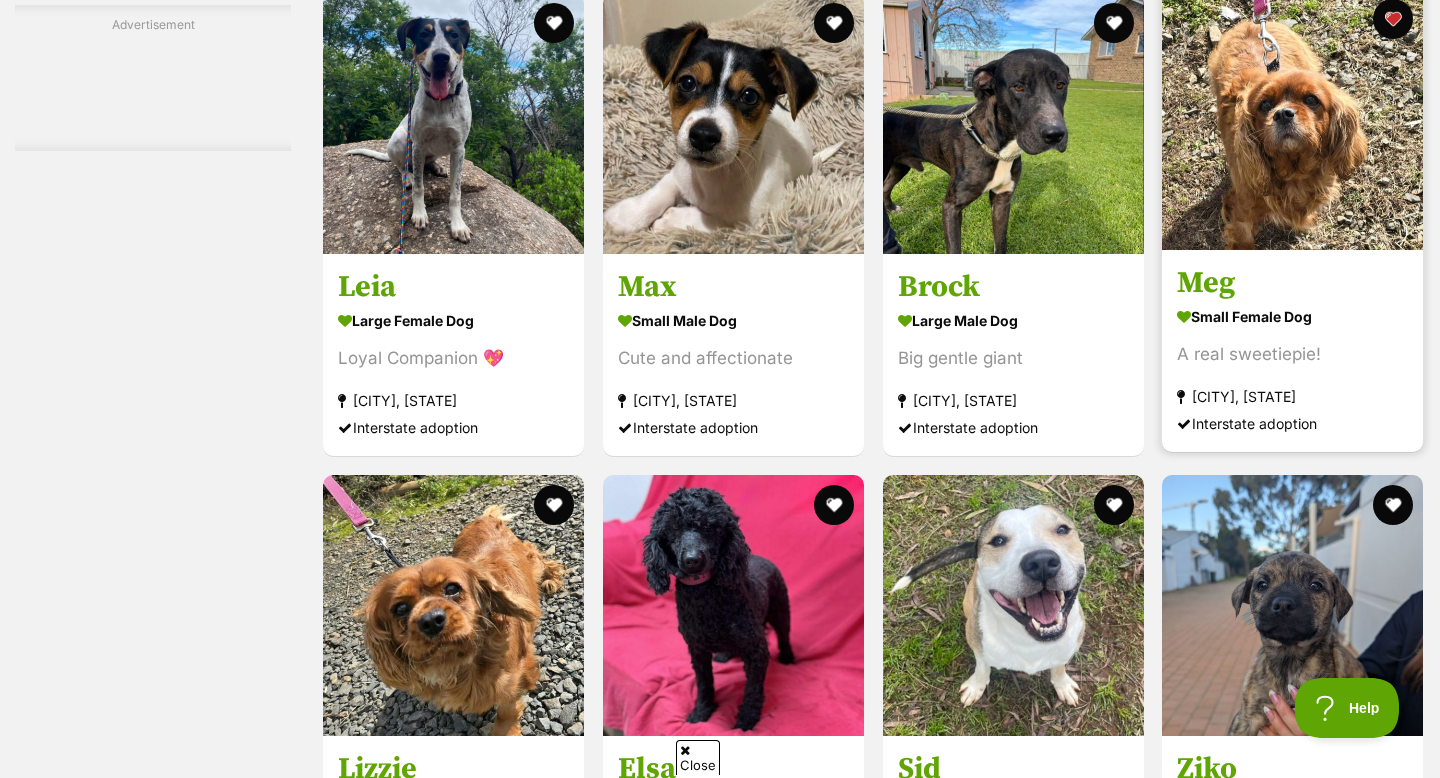 scroll, scrollTop: 6190, scrollLeft: 0, axis: vertical 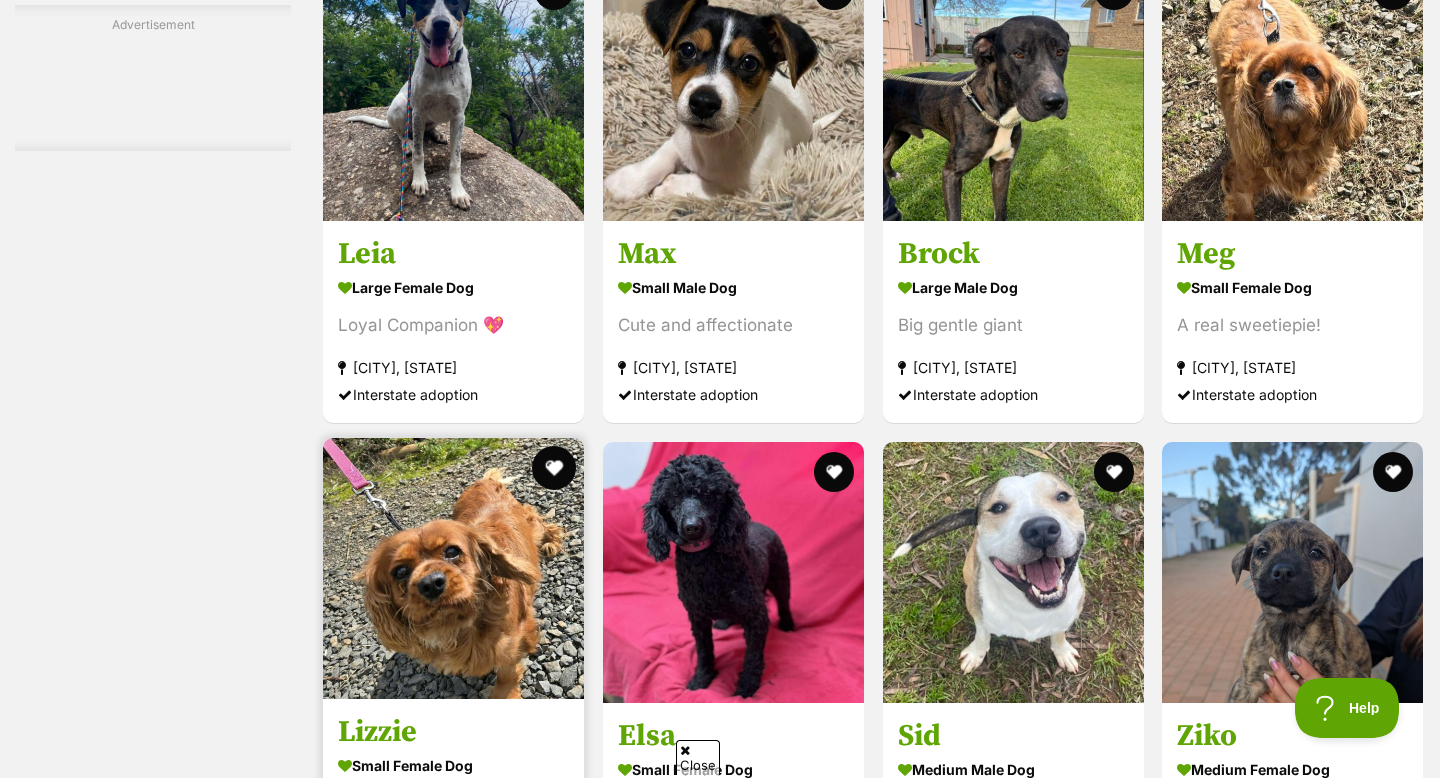 click at bounding box center [554, 468] 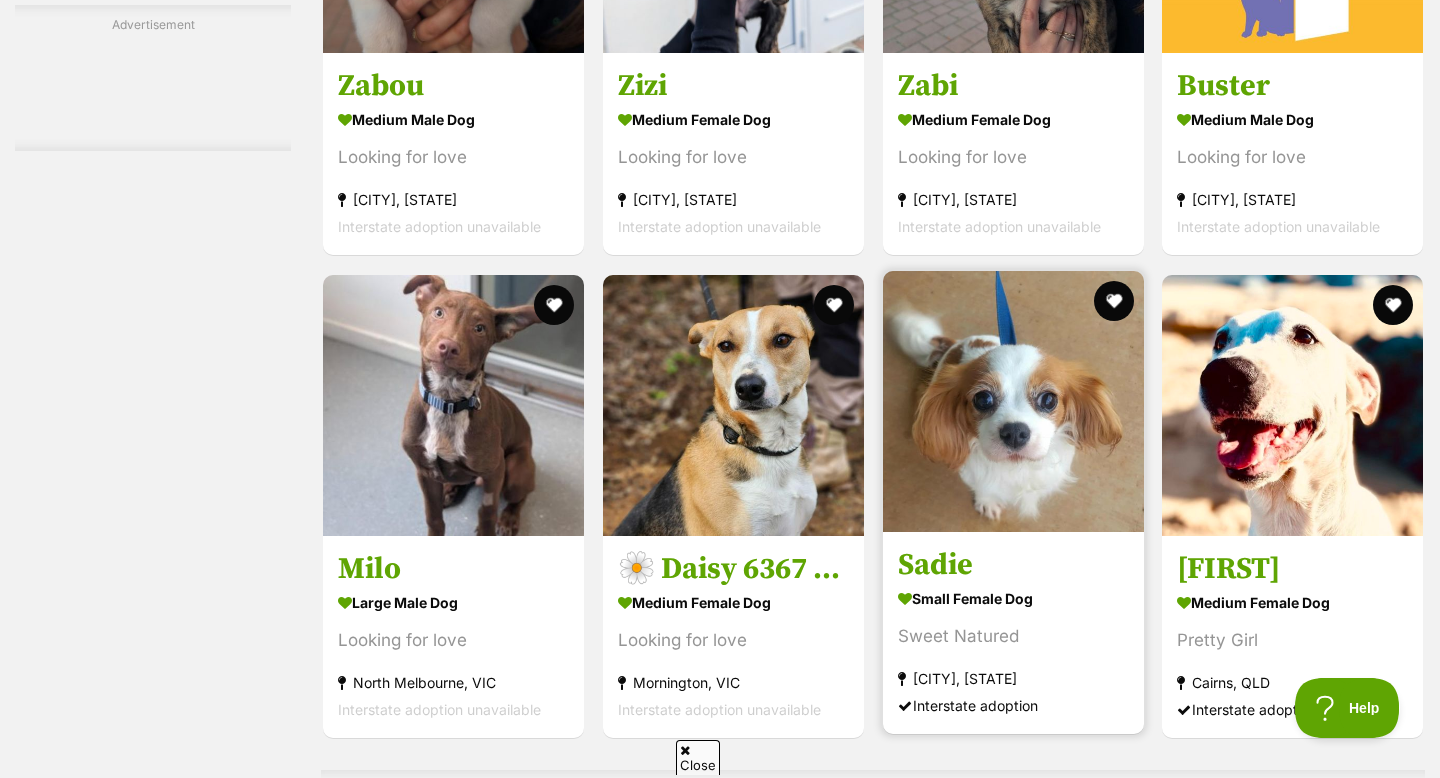 scroll, scrollTop: 8194, scrollLeft: 0, axis: vertical 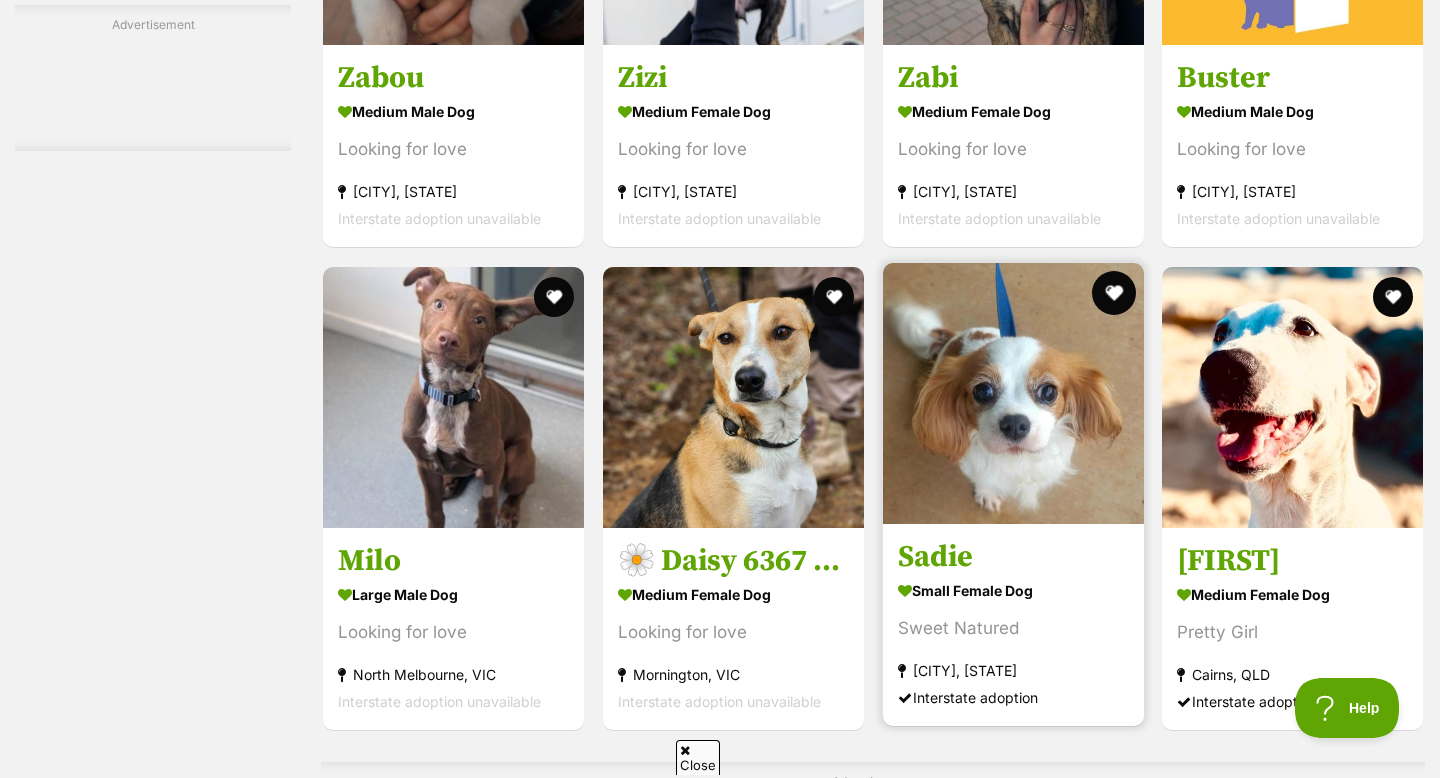 click at bounding box center [1113, 293] 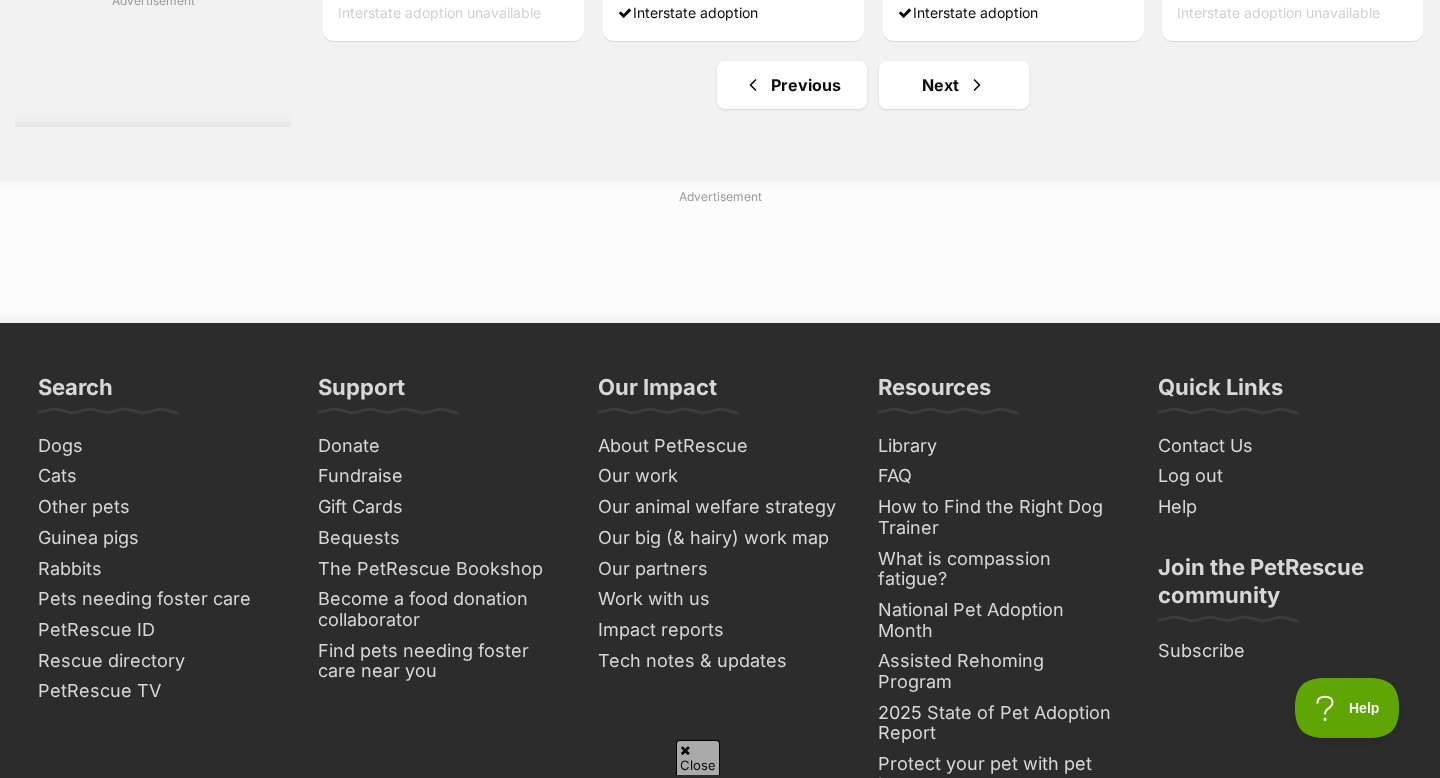 scroll, scrollTop: 9590, scrollLeft: 0, axis: vertical 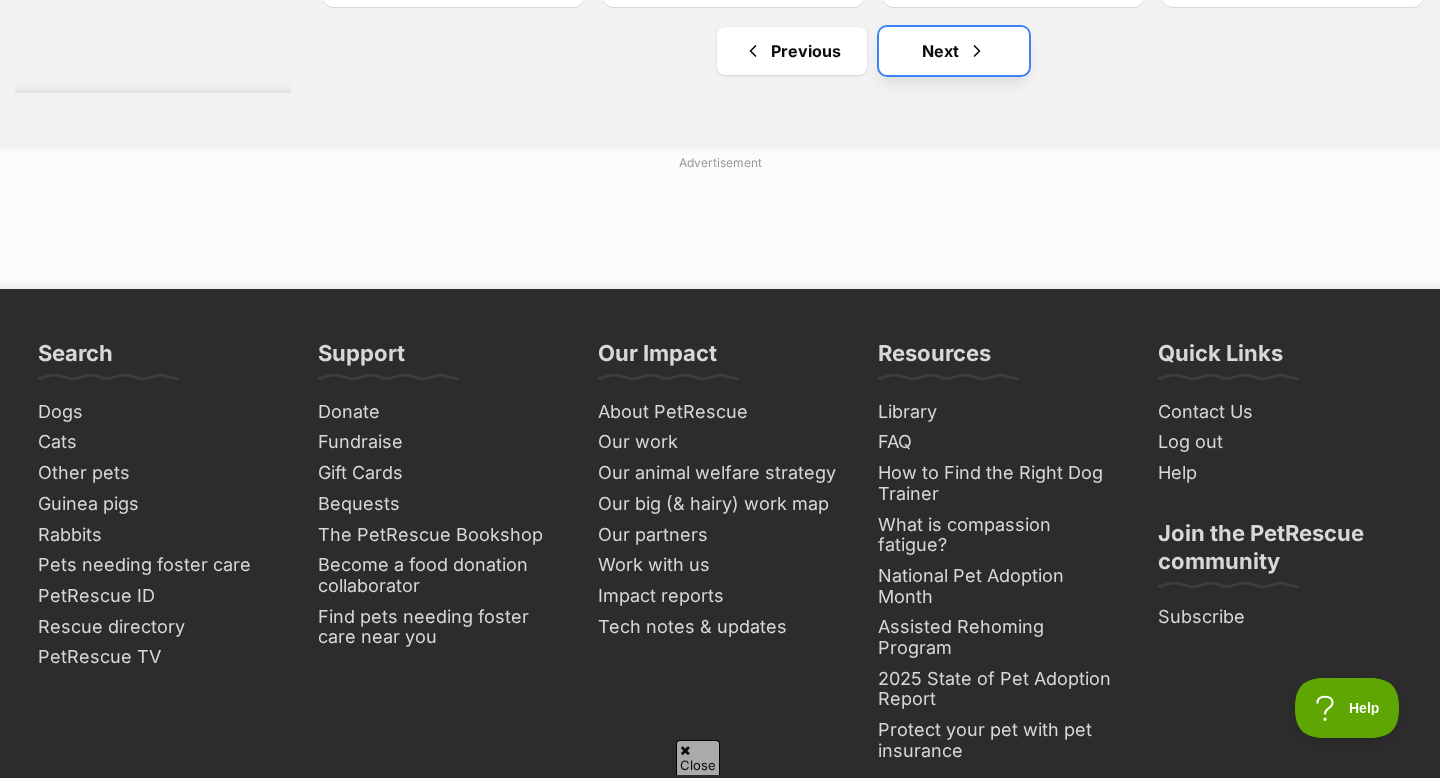 click on "Next" at bounding box center (954, 51) 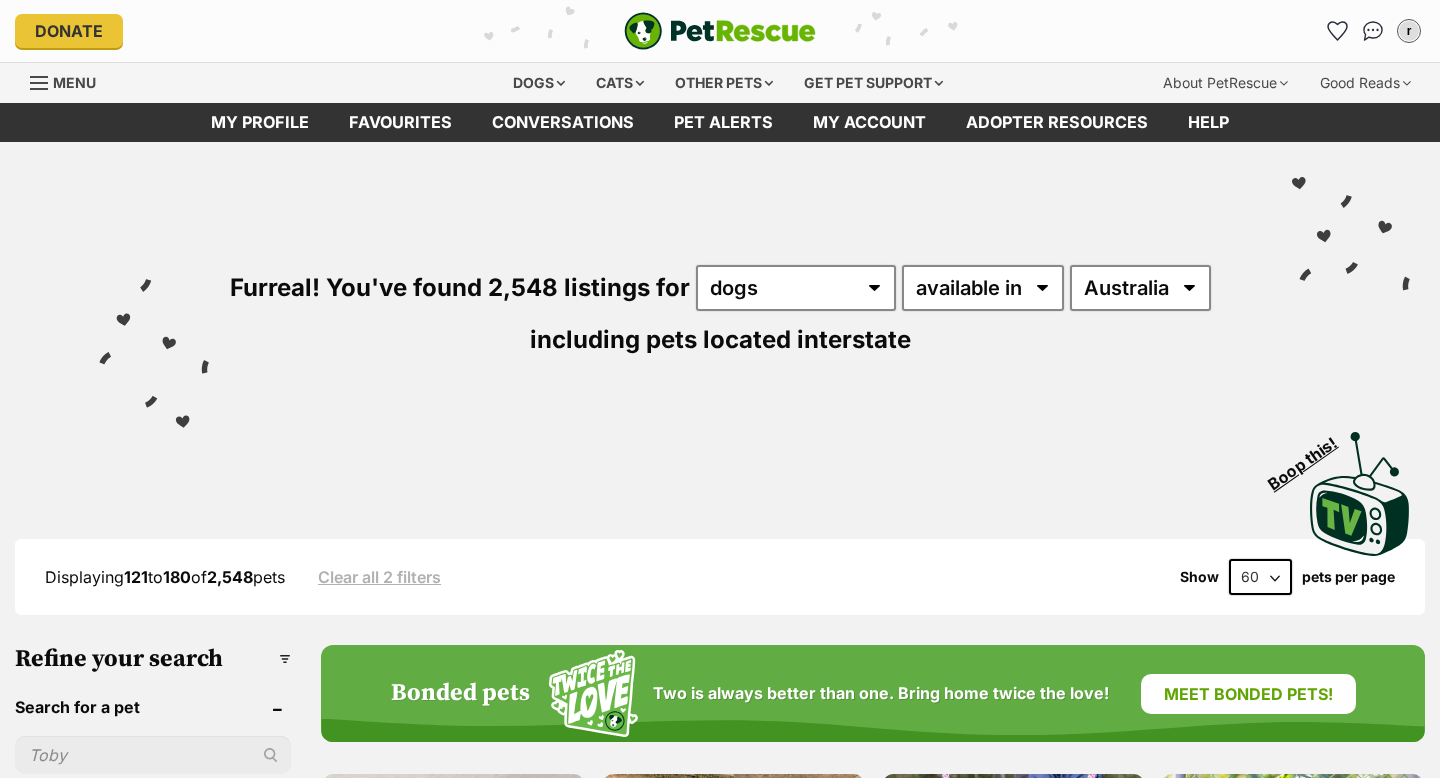 scroll, scrollTop: 317, scrollLeft: 0, axis: vertical 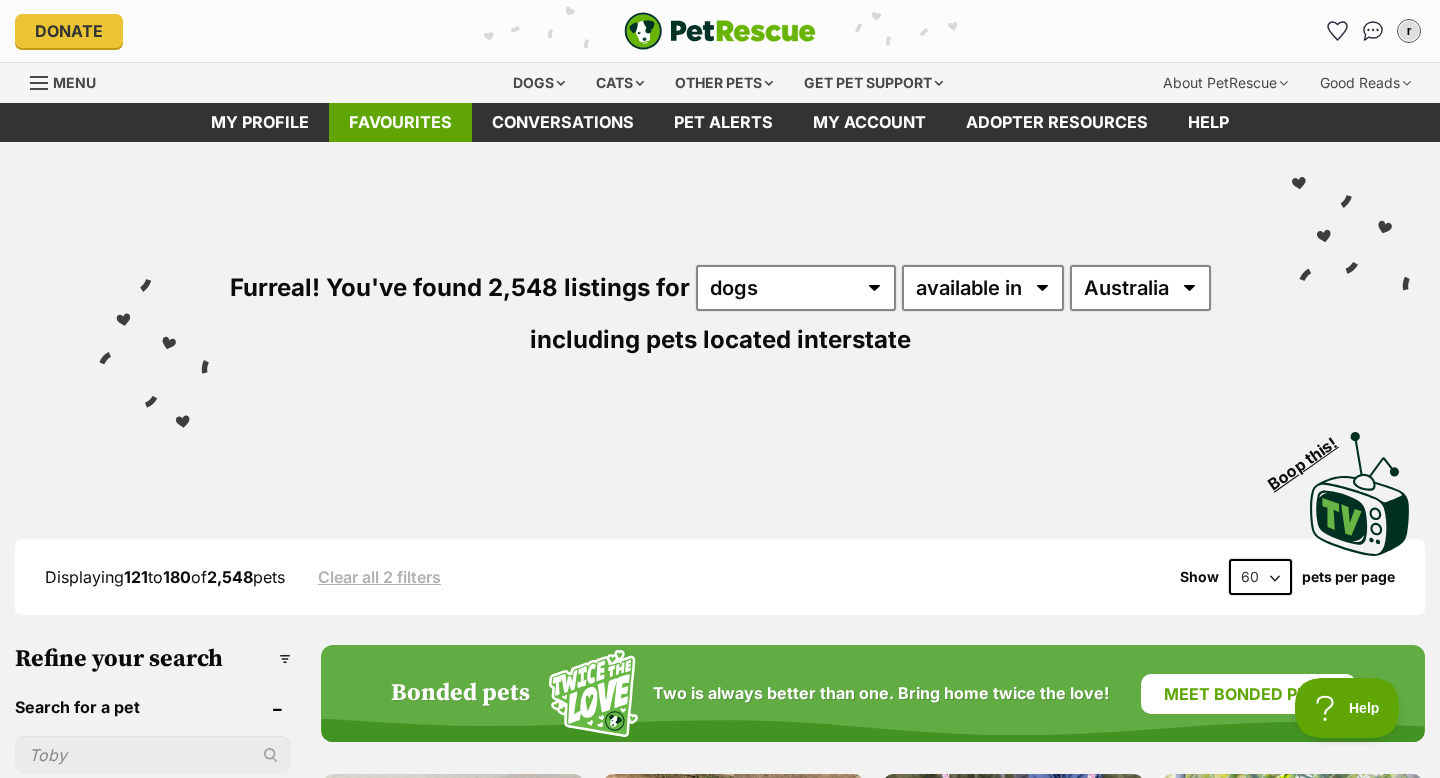 click on "Favourites" at bounding box center [400, 122] 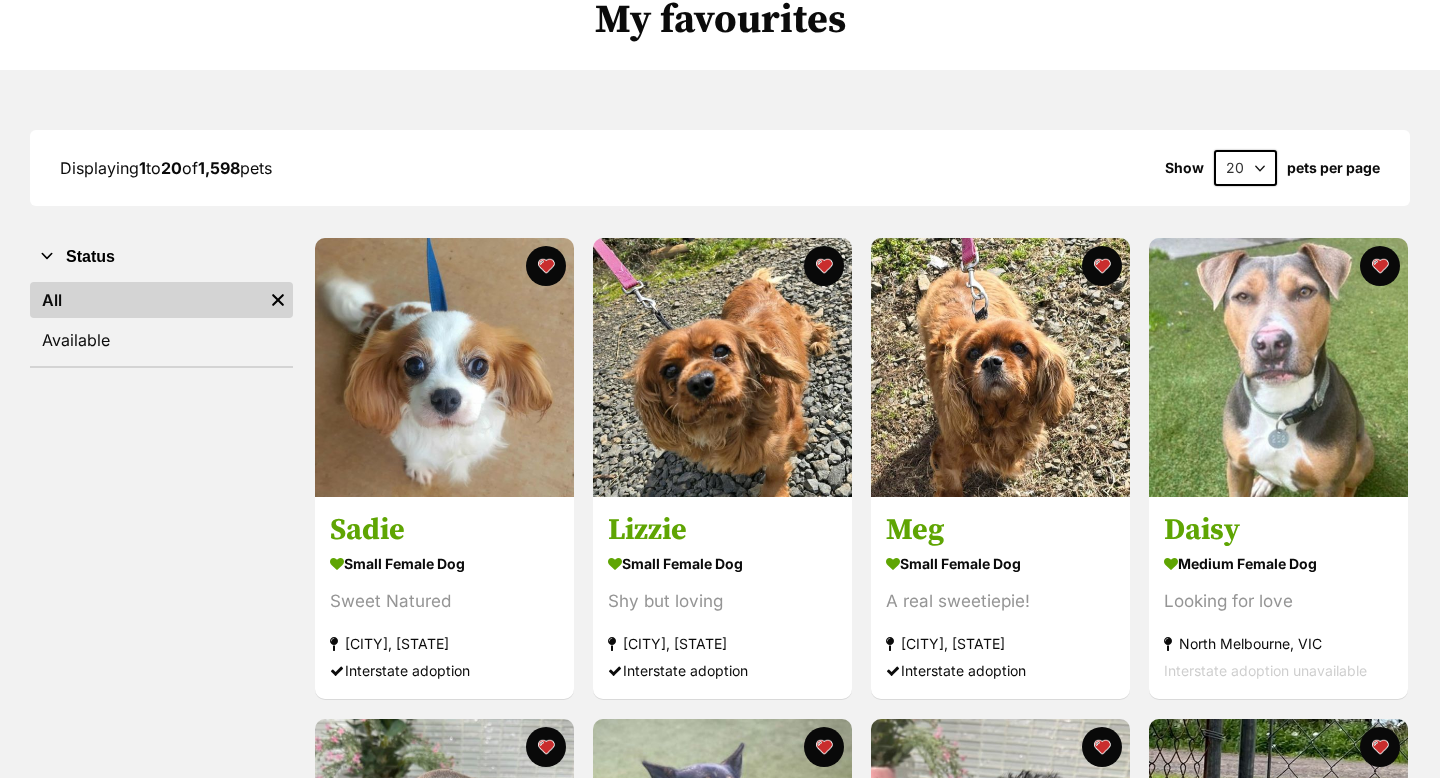 scroll, scrollTop: 185, scrollLeft: 0, axis: vertical 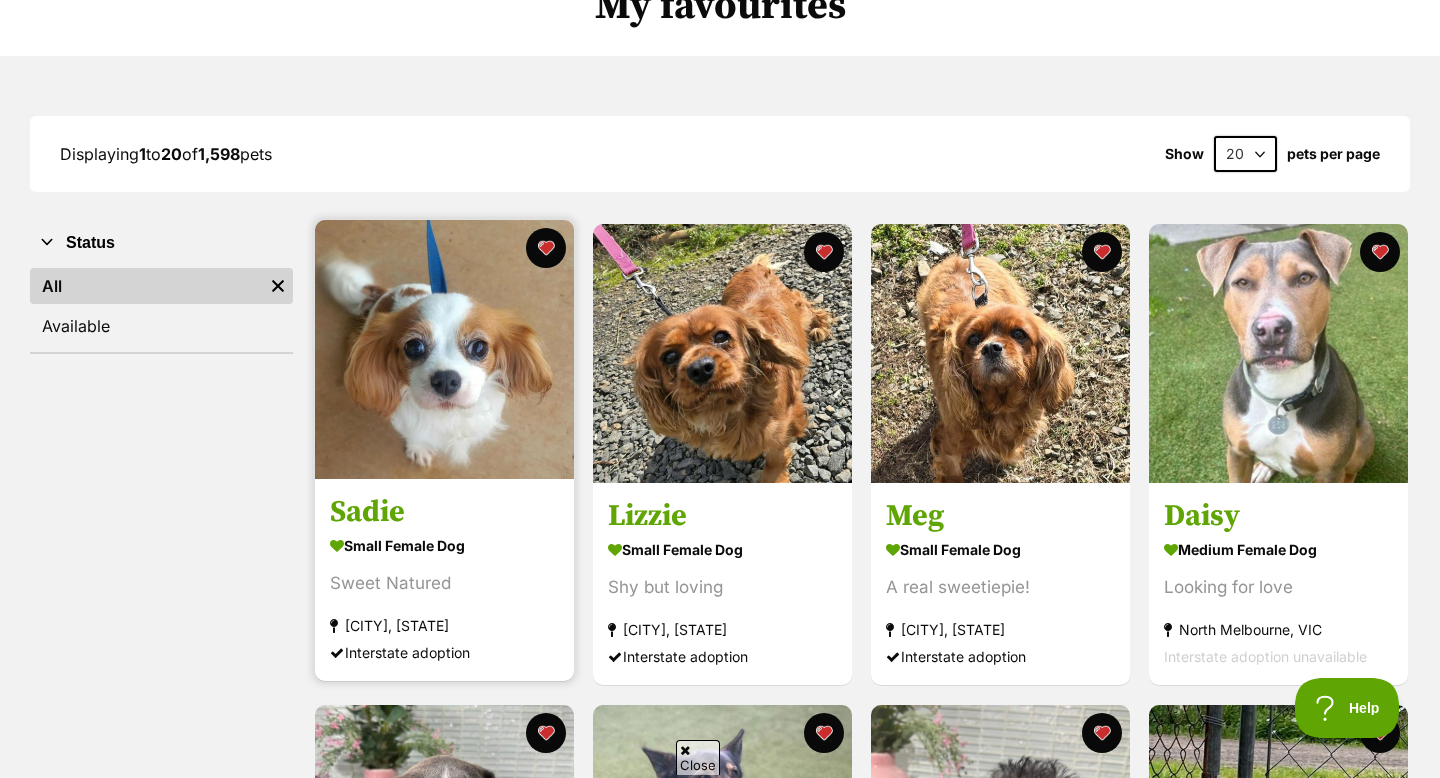 click at bounding box center [444, 349] 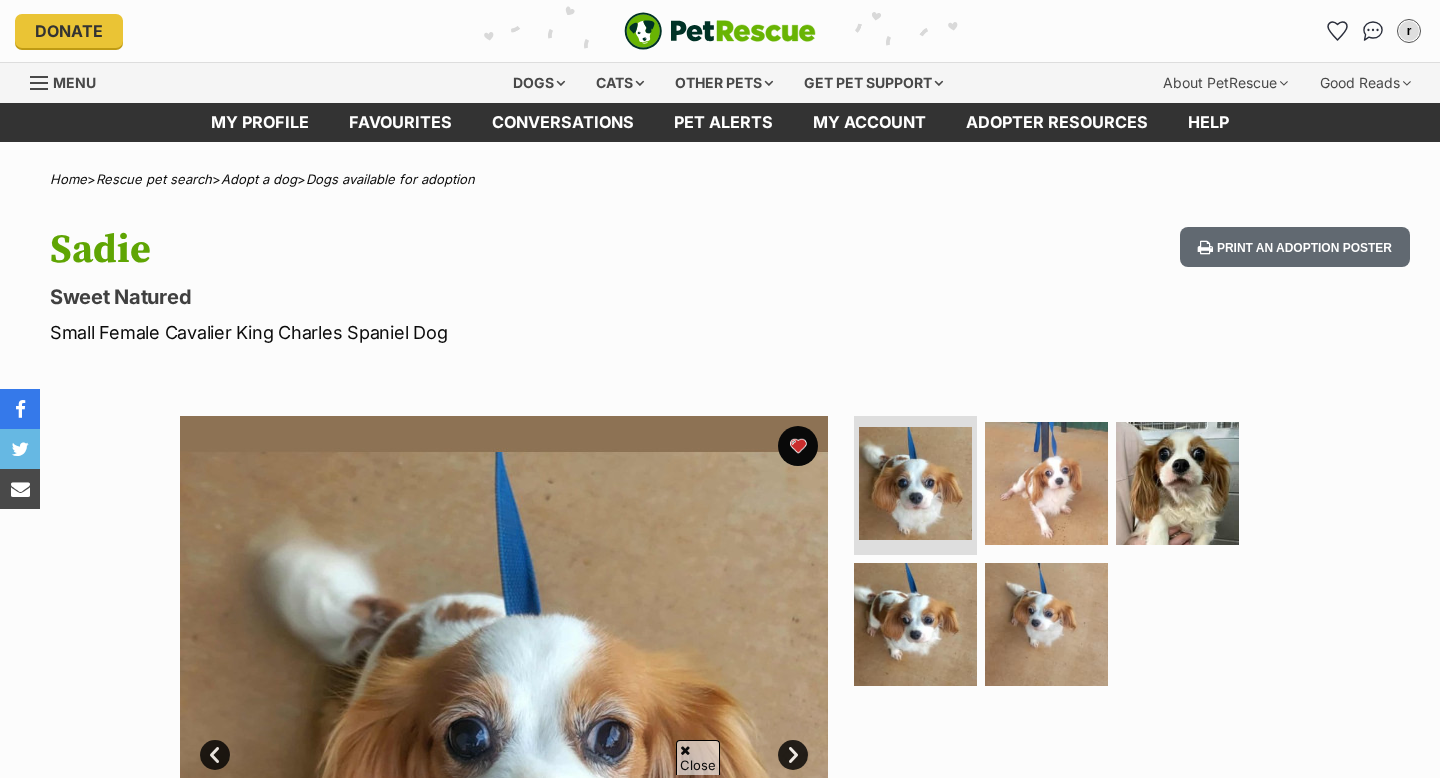 scroll, scrollTop: 86, scrollLeft: 0, axis: vertical 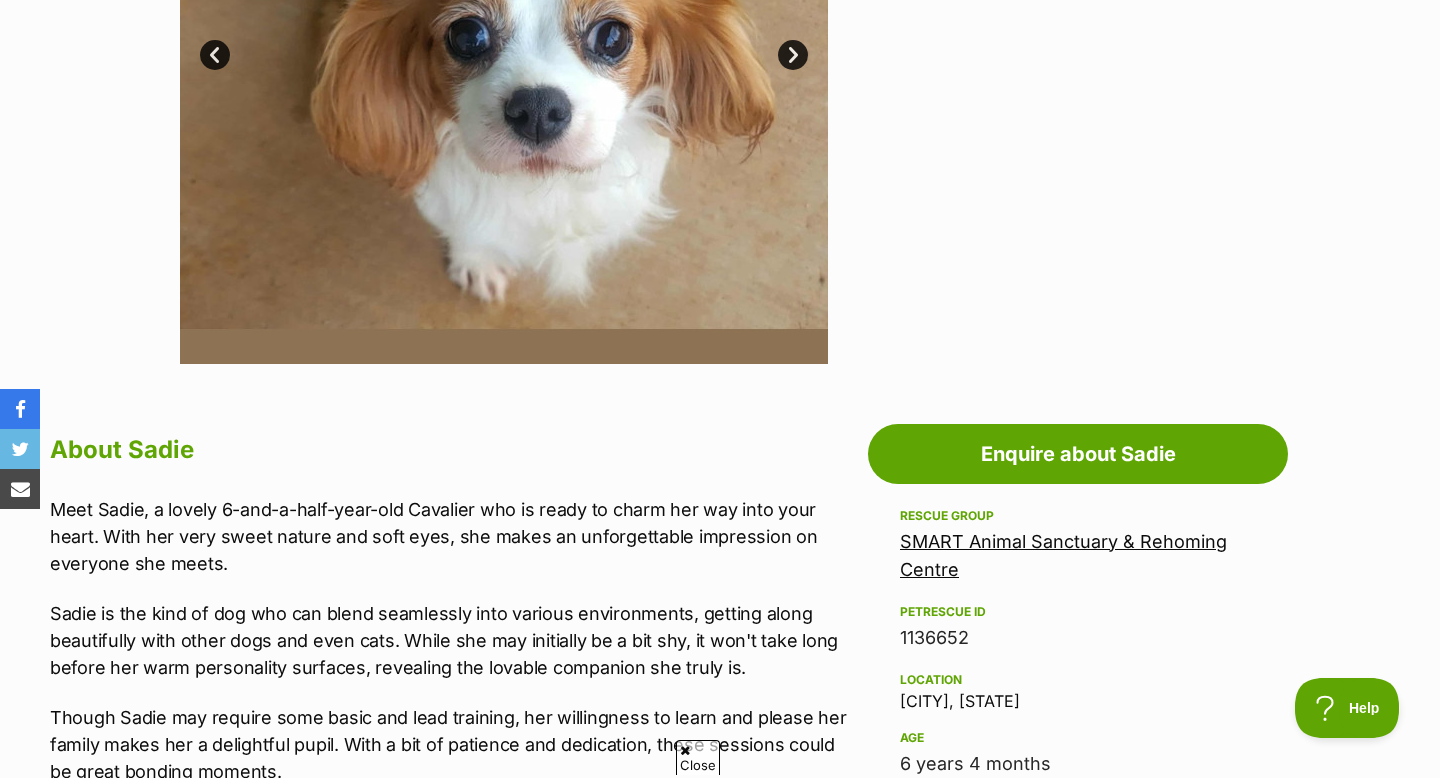 click on "SMART Animal Sanctuary & Rehoming Centre" at bounding box center [1063, 555] 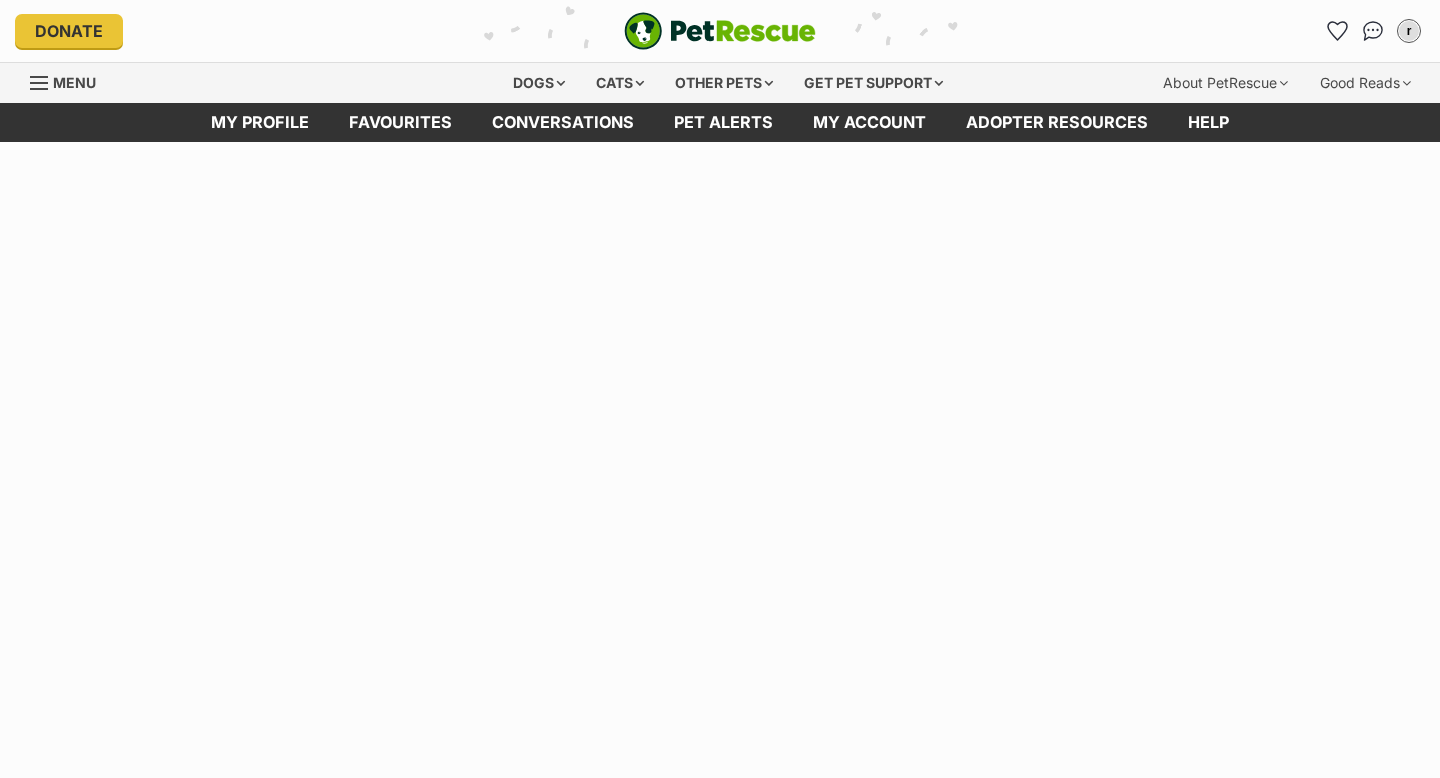 scroll, scrollTop: 0, scrollLeft: 0, axis: both 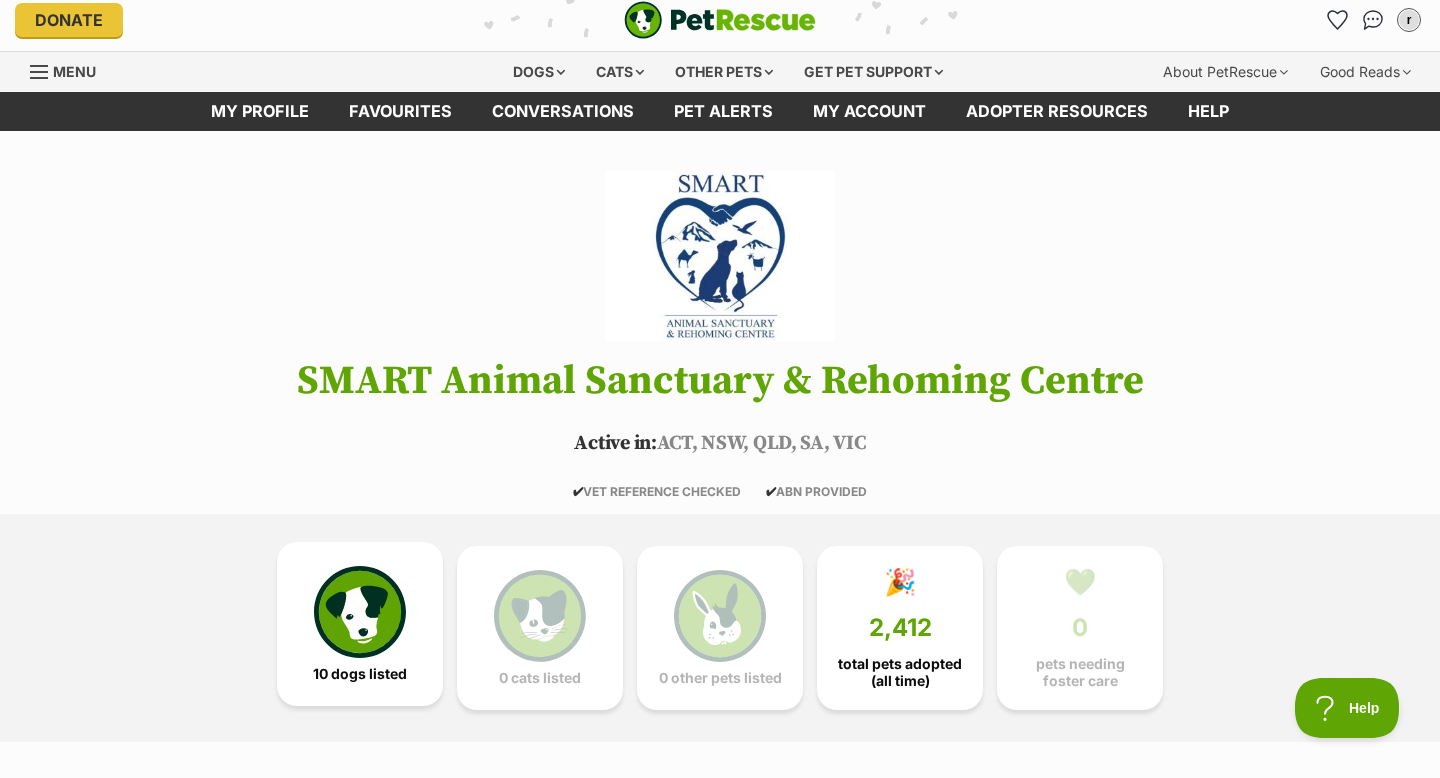 click at bounding box center [360, 612] 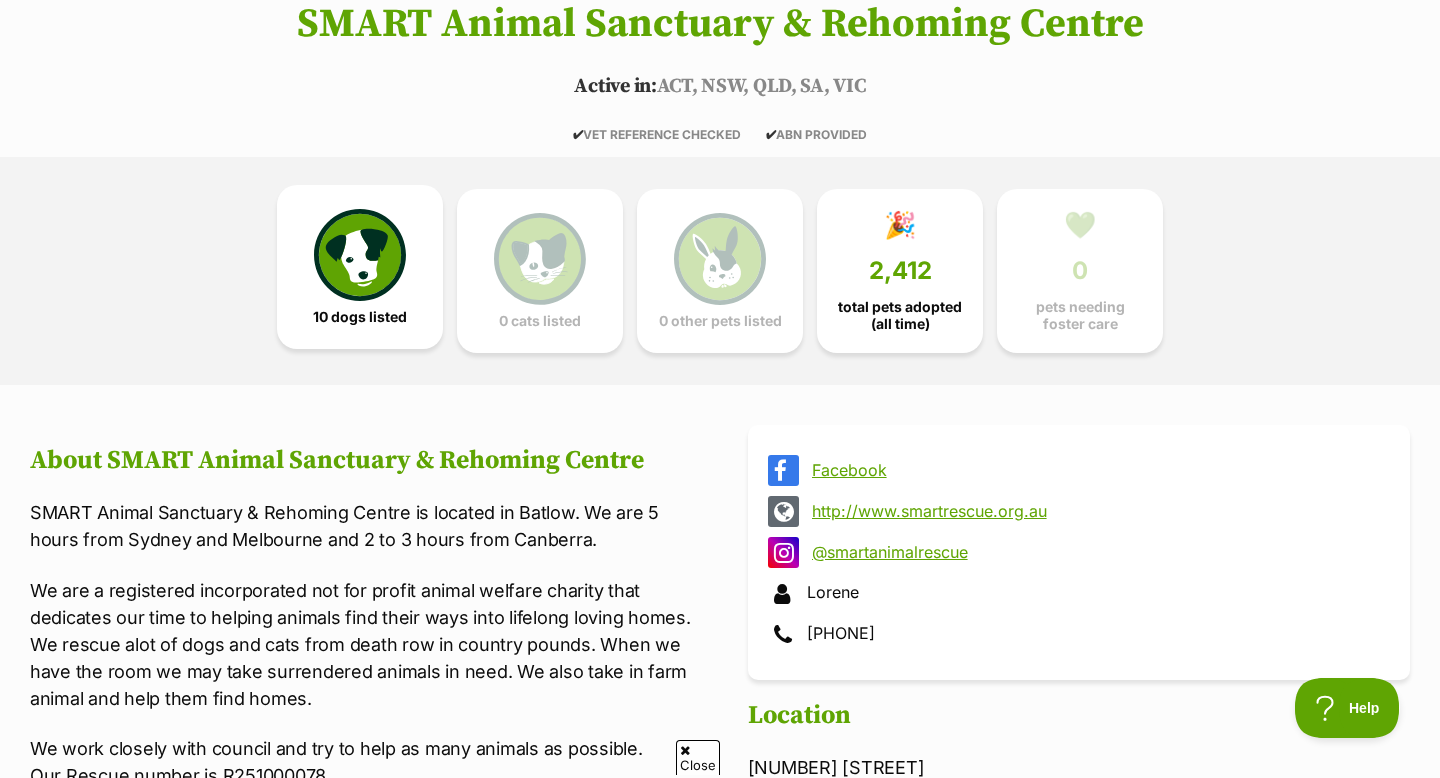 scroll, scrollTop: 445, scrollLeft: 0, axis: vertical 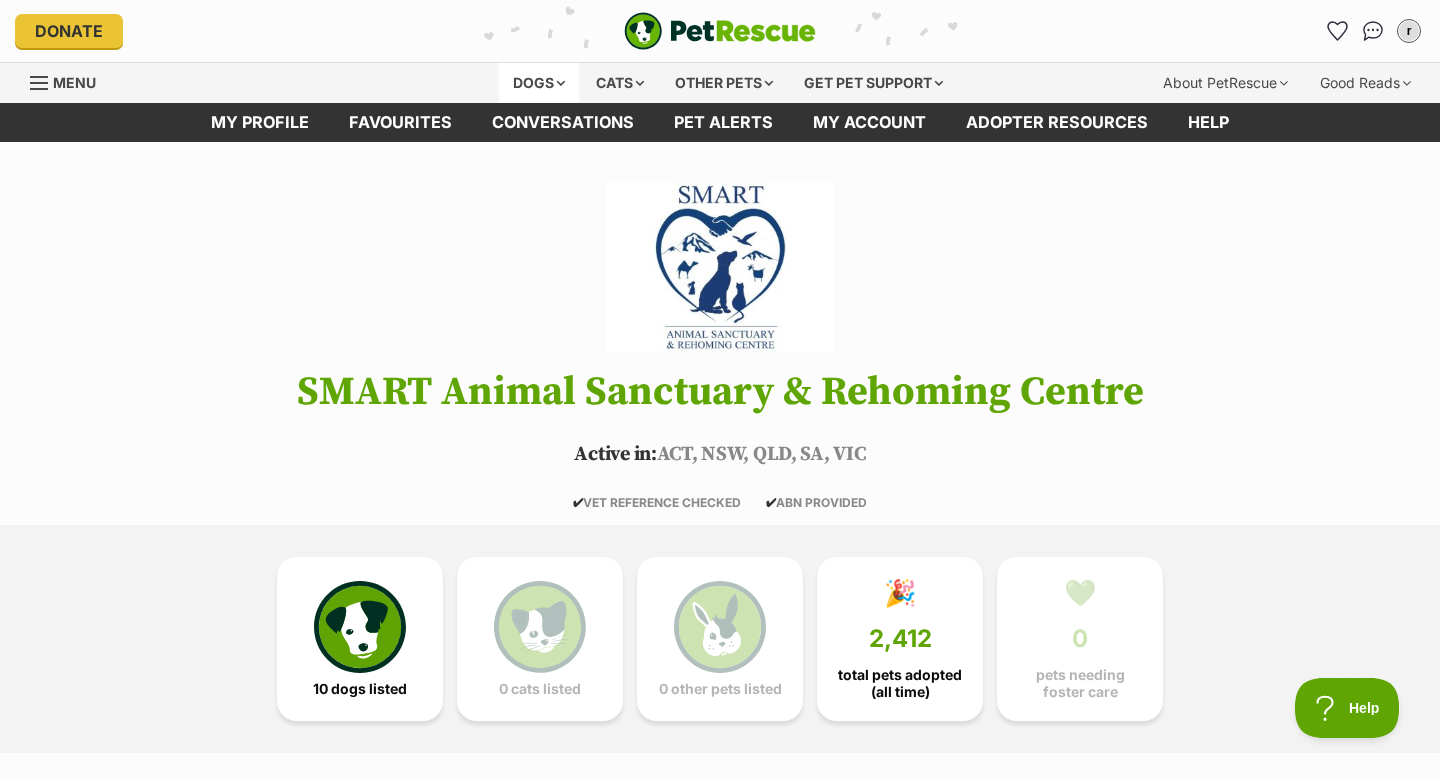 click on "Dogs" at bounding box center (539, 83) 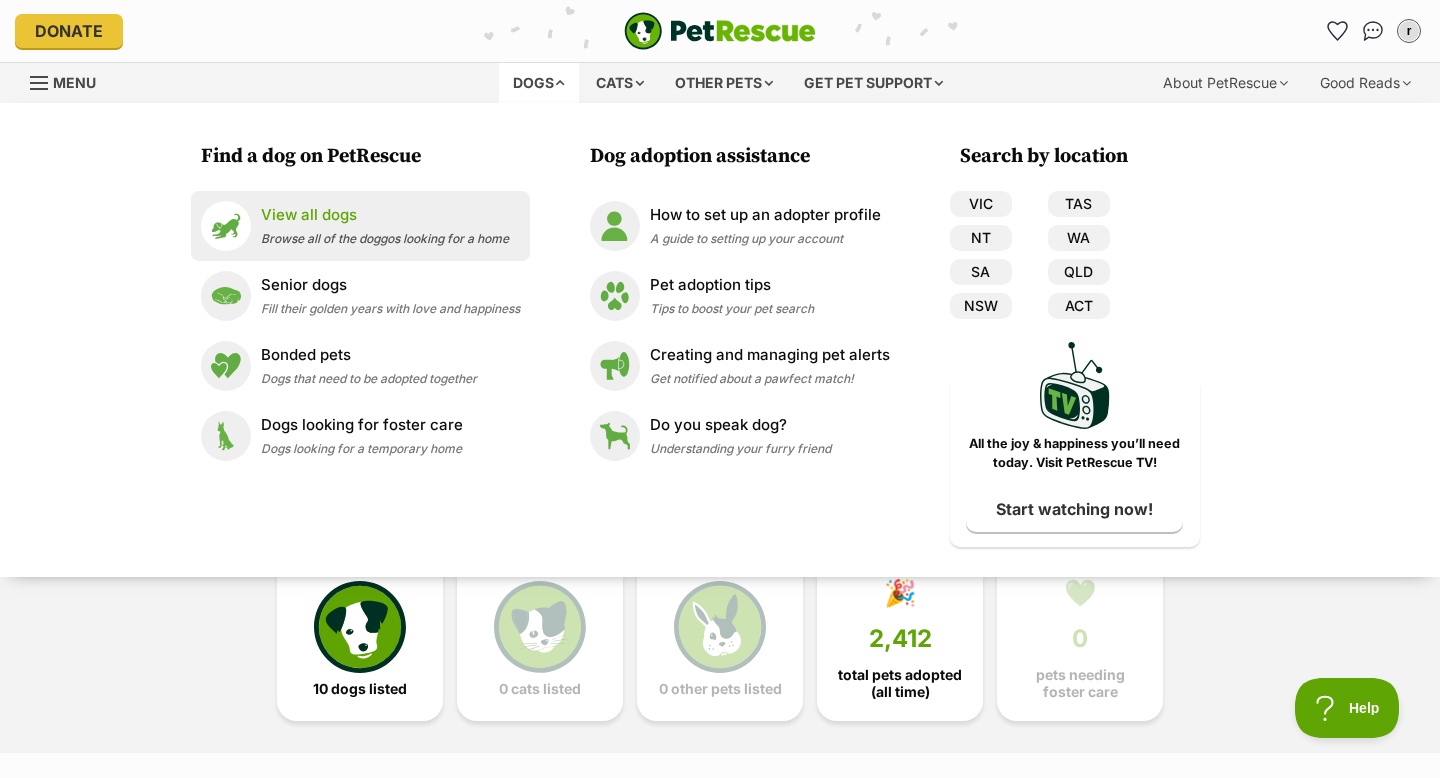 click on "View all dogs" at bounding box center [385, 215] 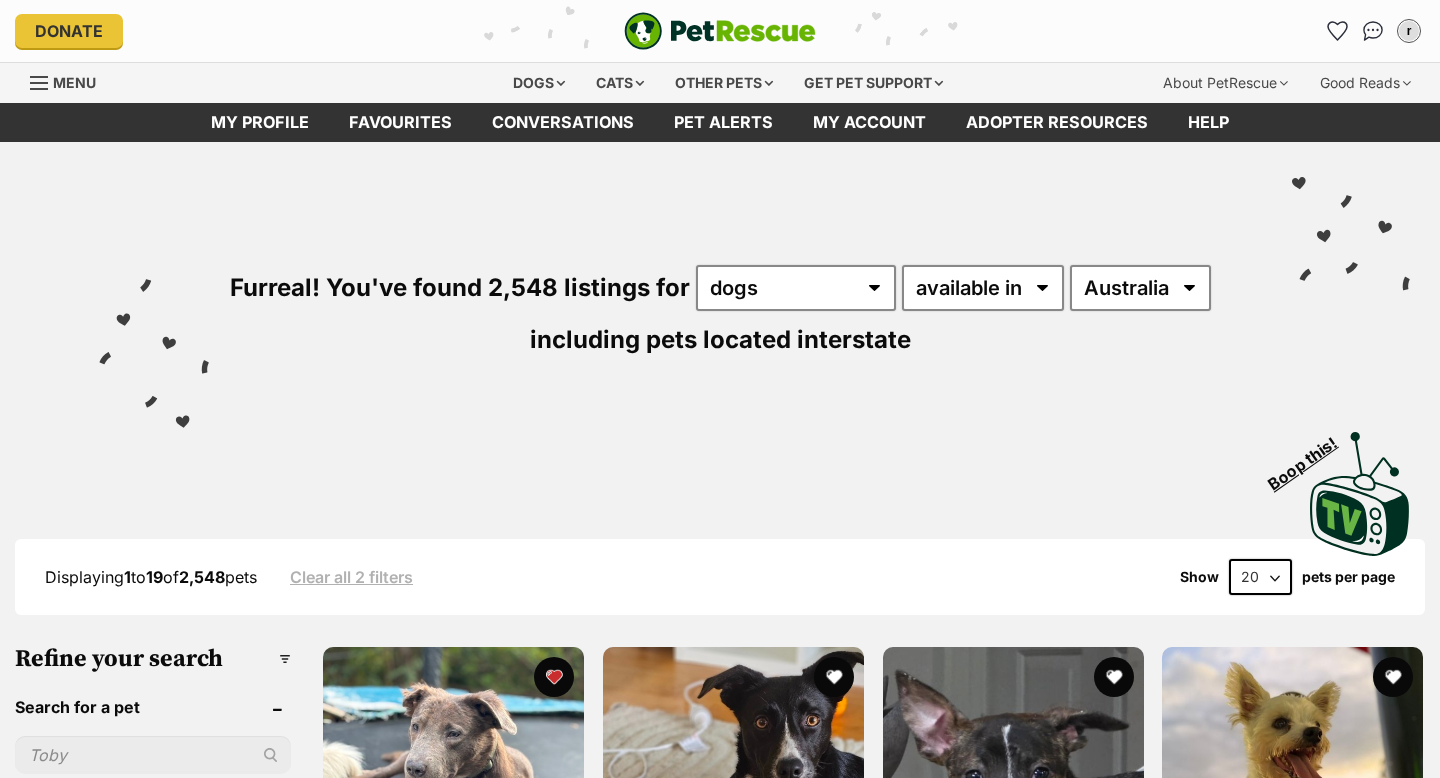 scroll, scrollTop: 0, scrollLeft: 0, axis: both 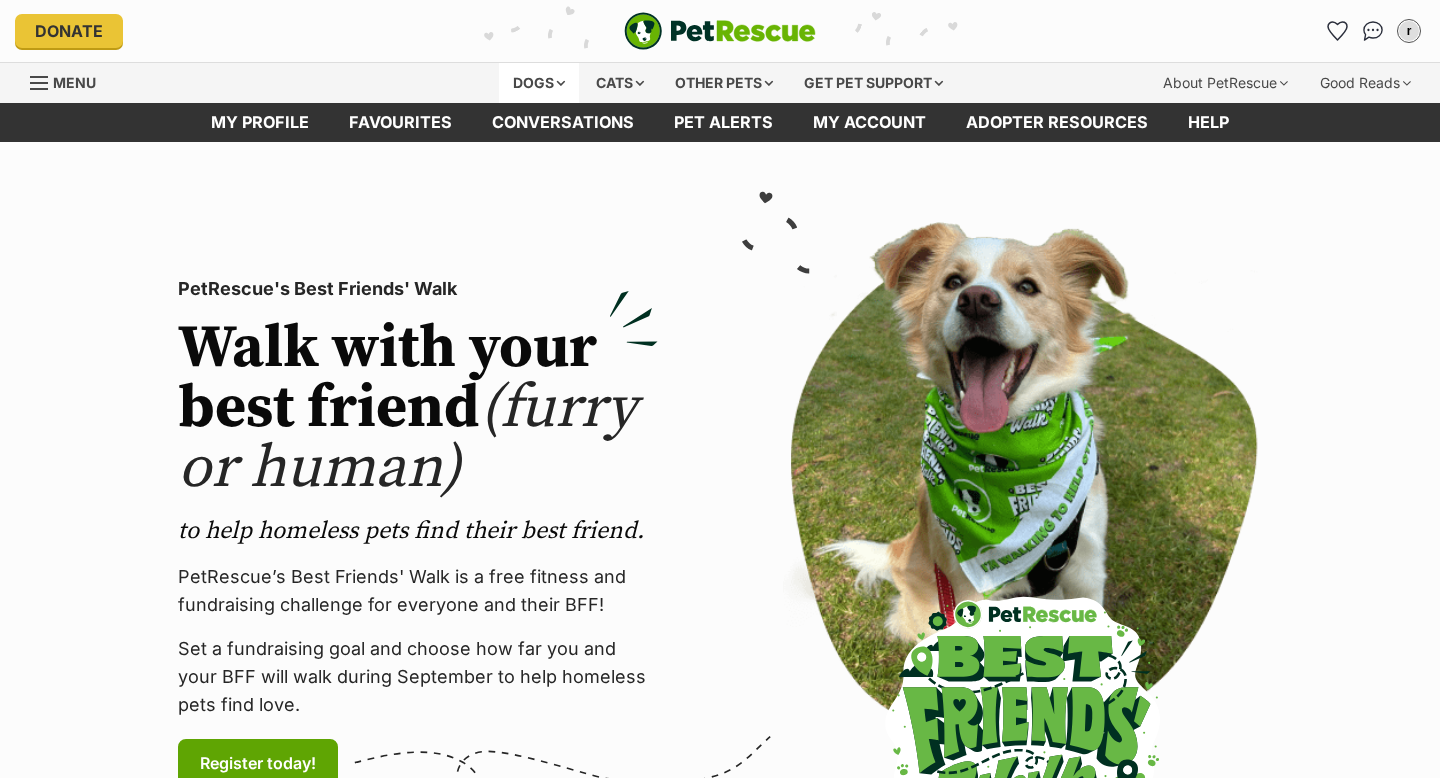 click on "Dogs" 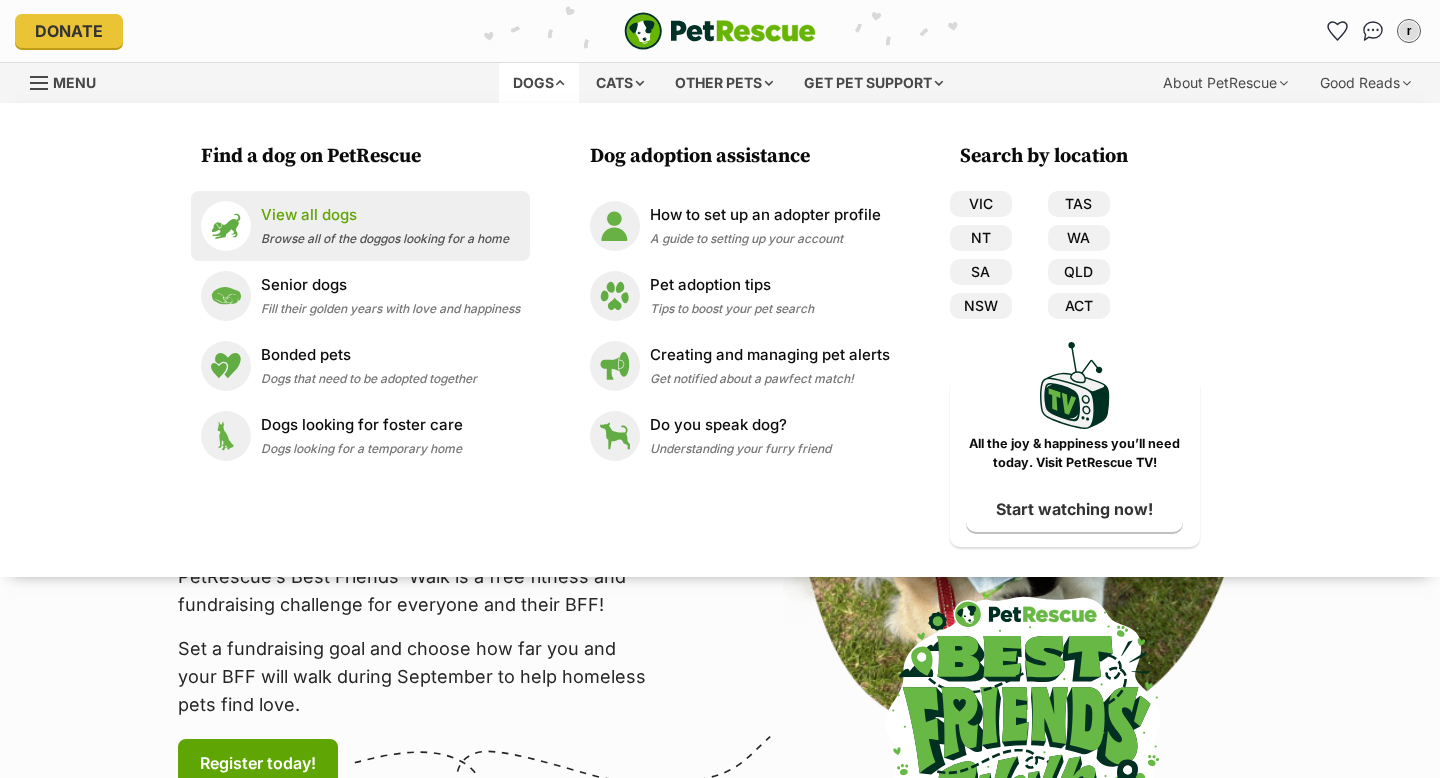 click on "View all dogs" 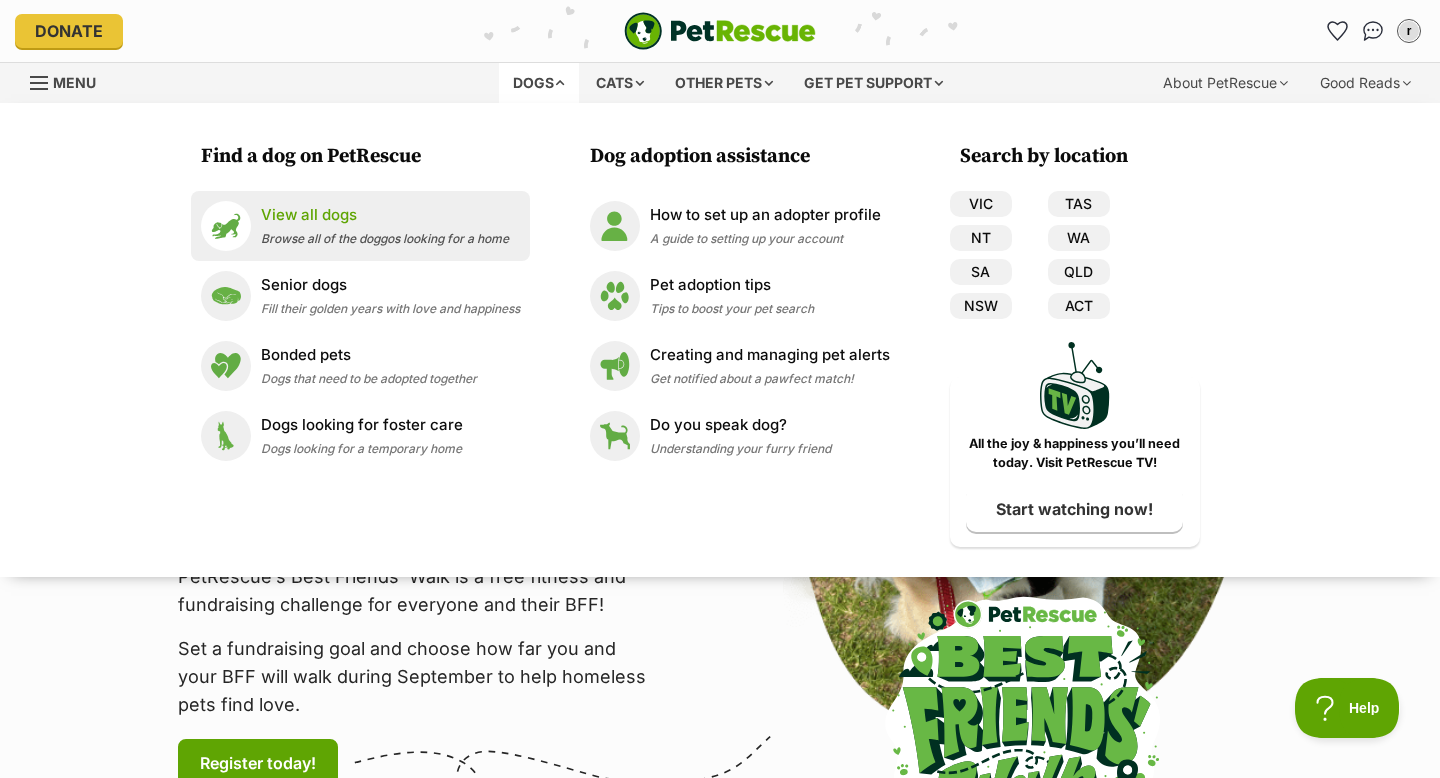 scroll, scrollTop: 0, scrollLeft: 0, axis: both 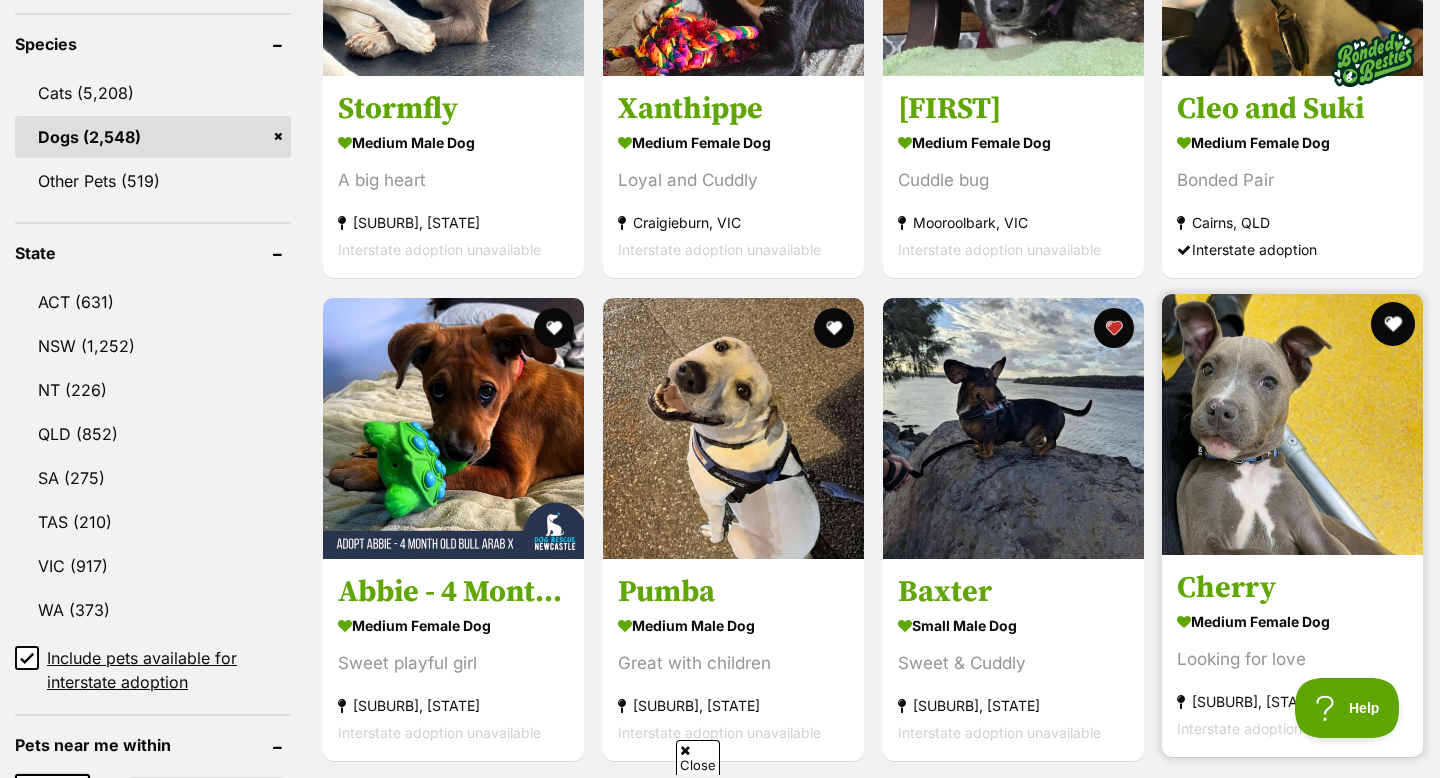 click at bounding box center (1393, 324) 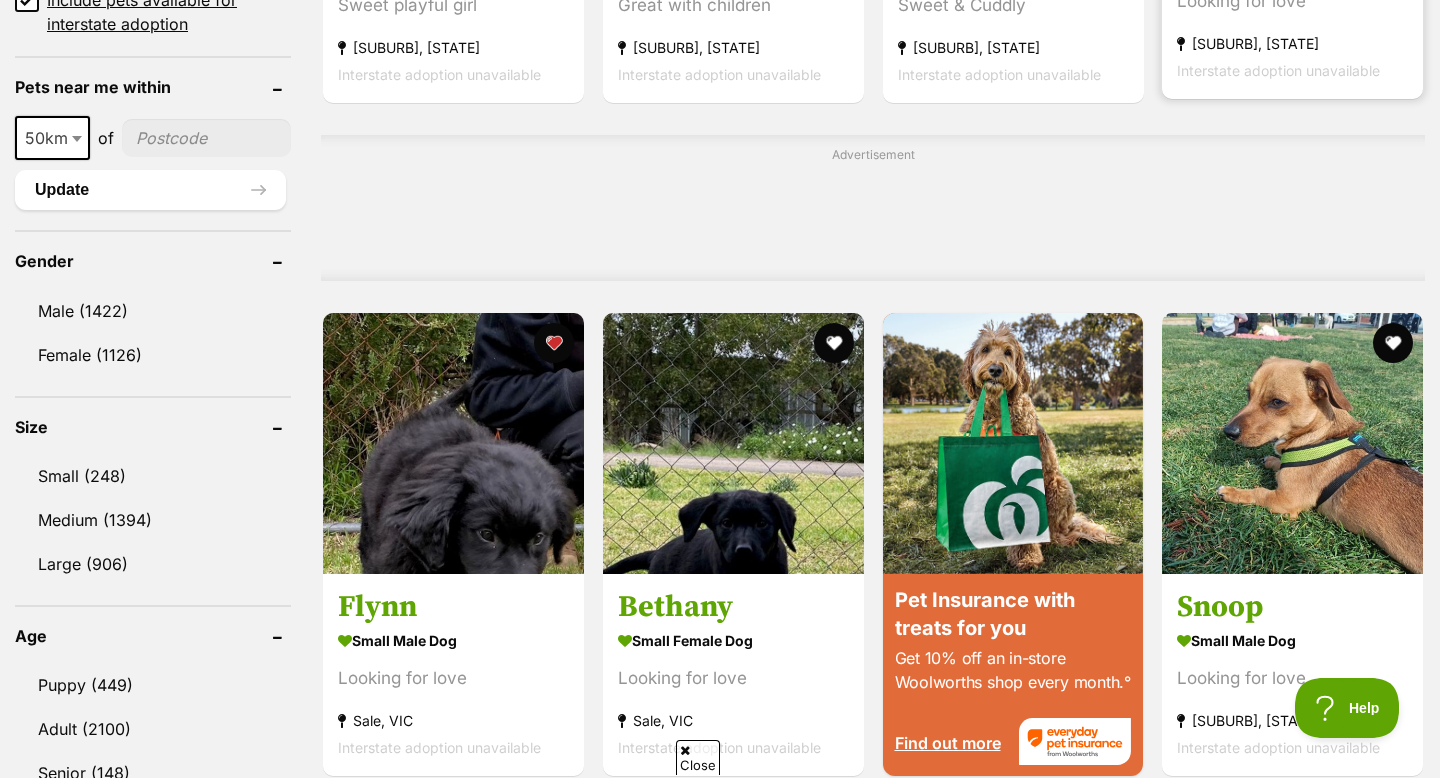 scroll, scrollTop: 1491, scrollLeft: 0, axis: vertical 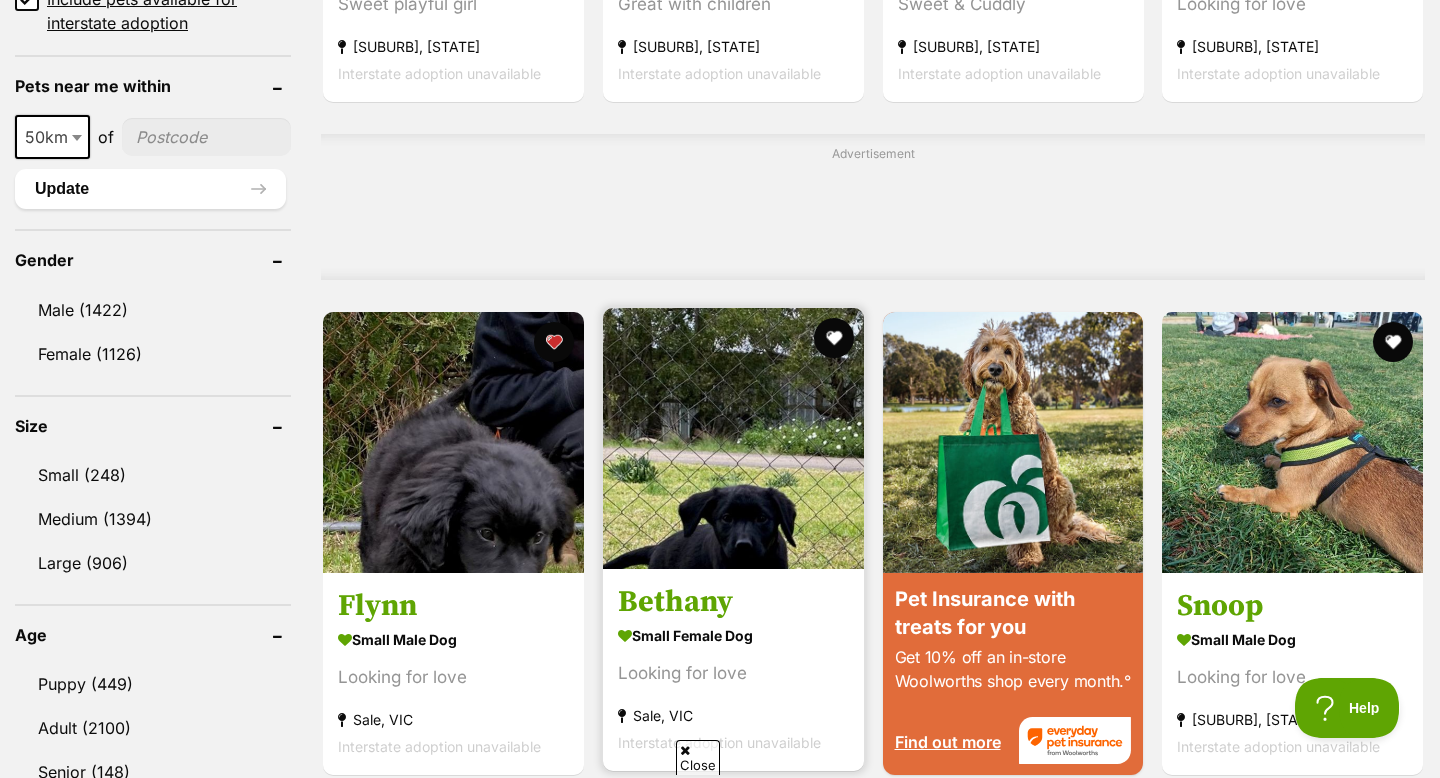 click at bounding box center (733, 438) 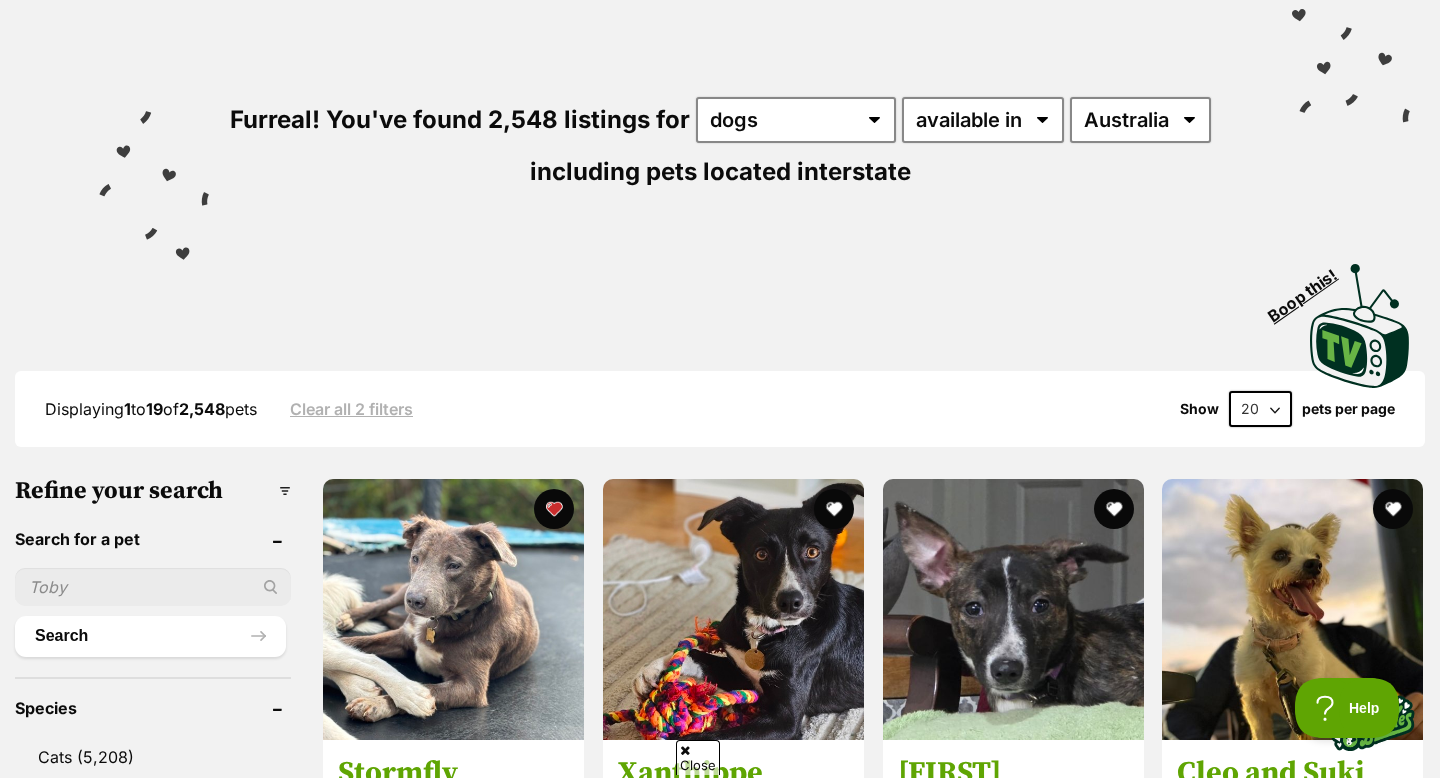 scroll, scrollTop: 0, scrollLeft: 0, axis: both 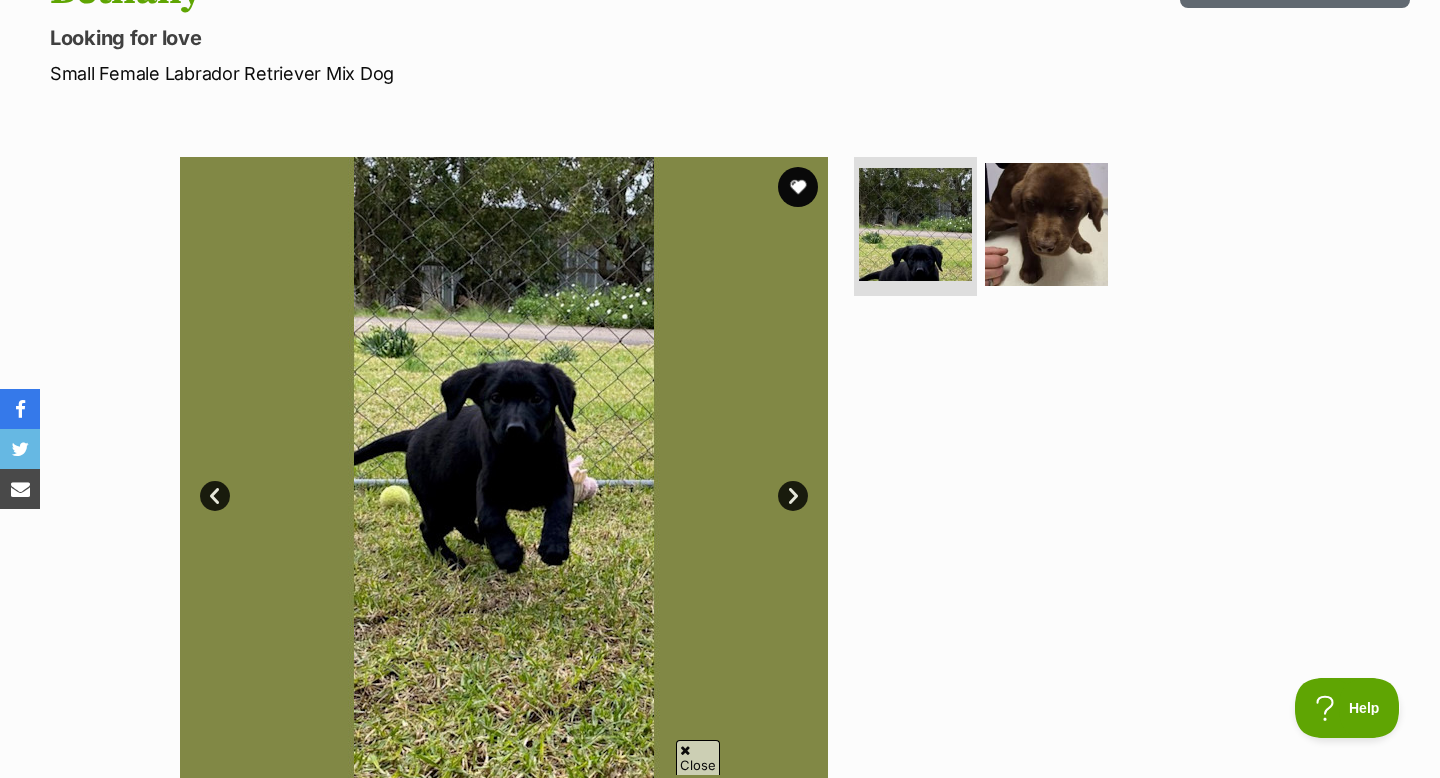click at bounding box center [504, 481] 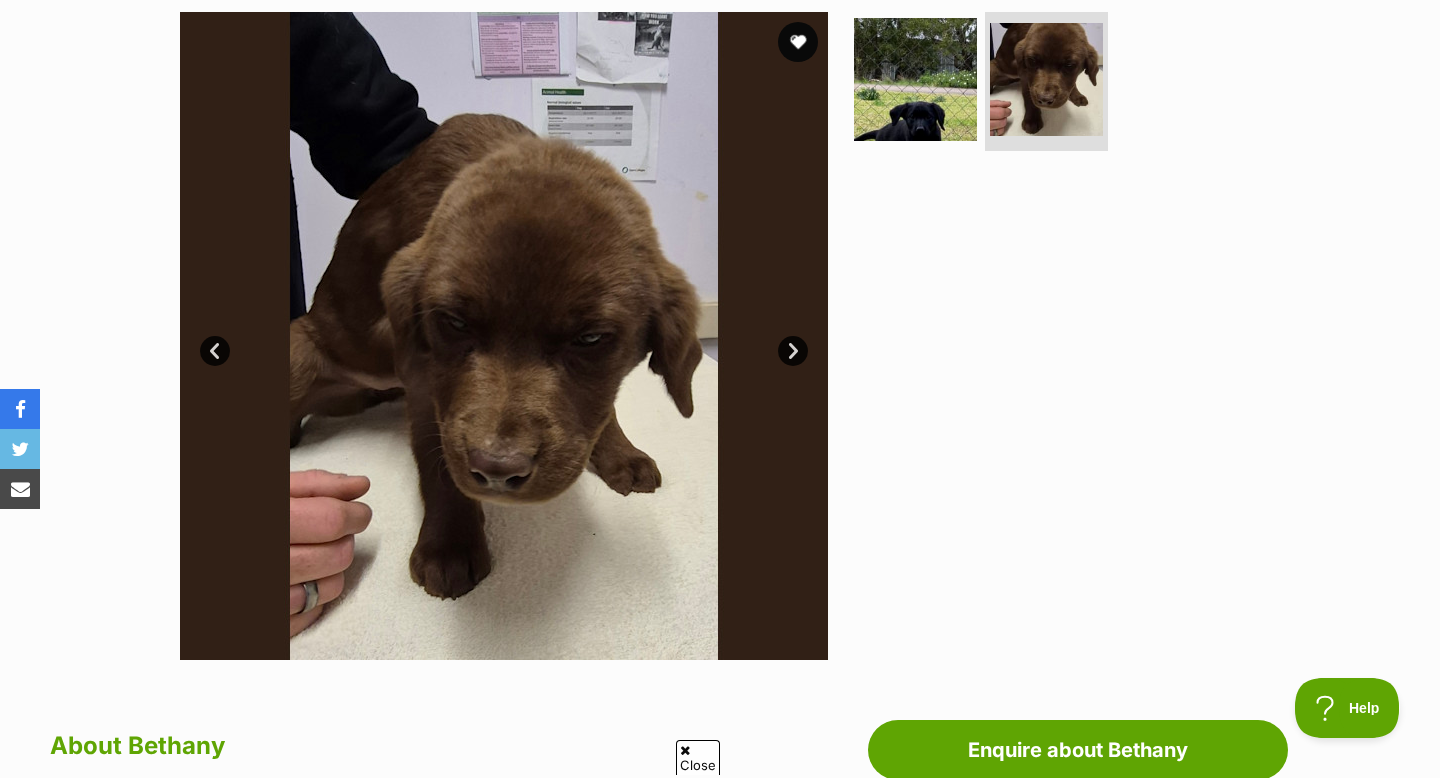 scroll, scrollTop: 442, scrollLeft: 0, axis: vertical 